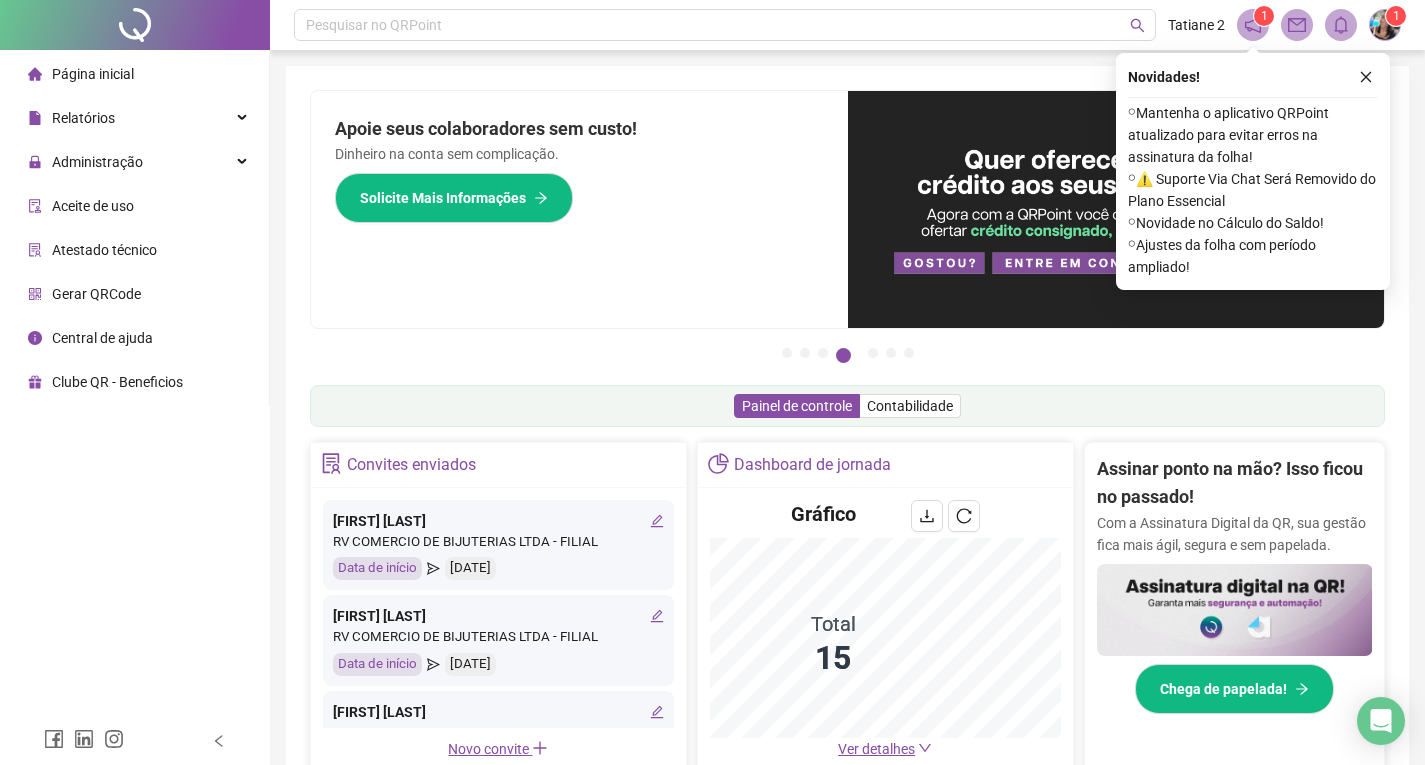 scroll, scrollTop: 0, scrollLeft: 0, axis: both 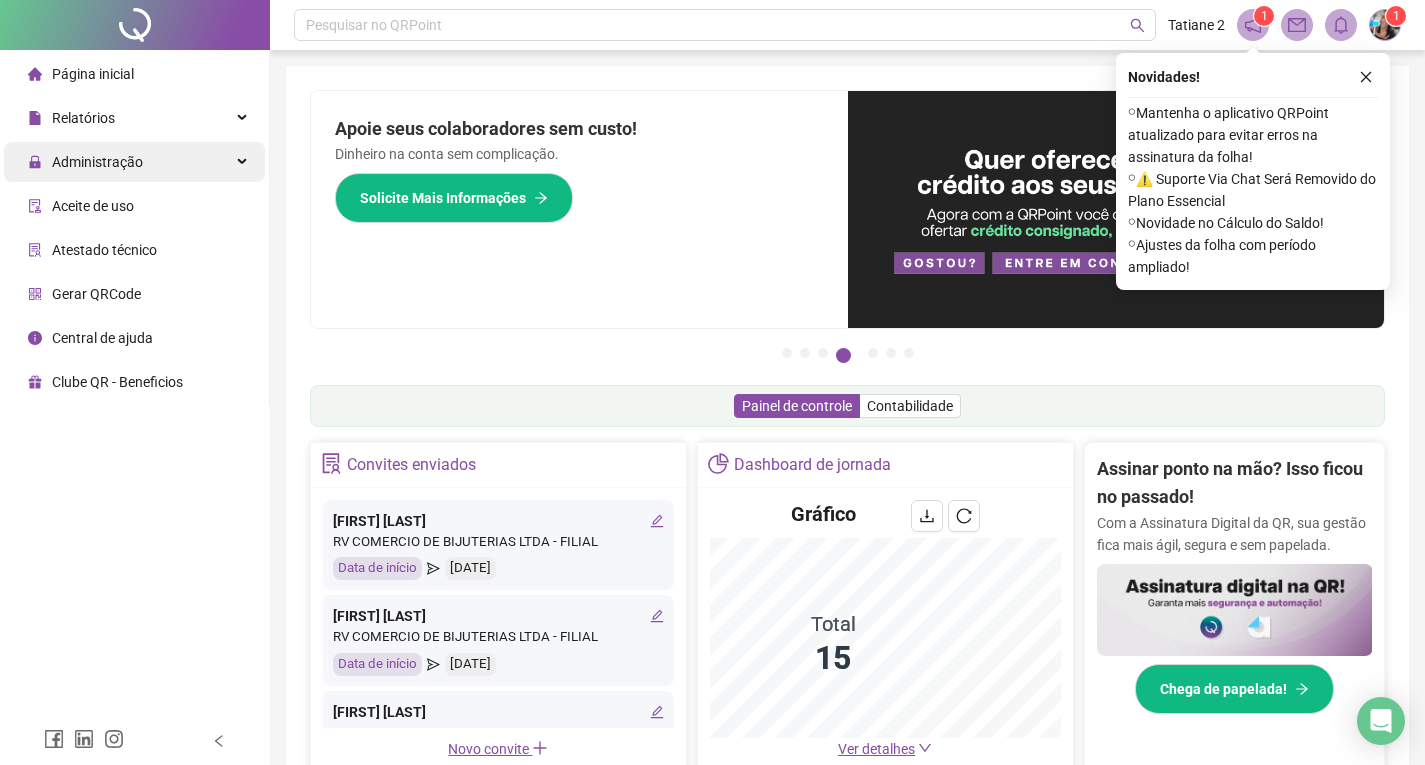 click on "Administração" at bounding box center [134, 162] 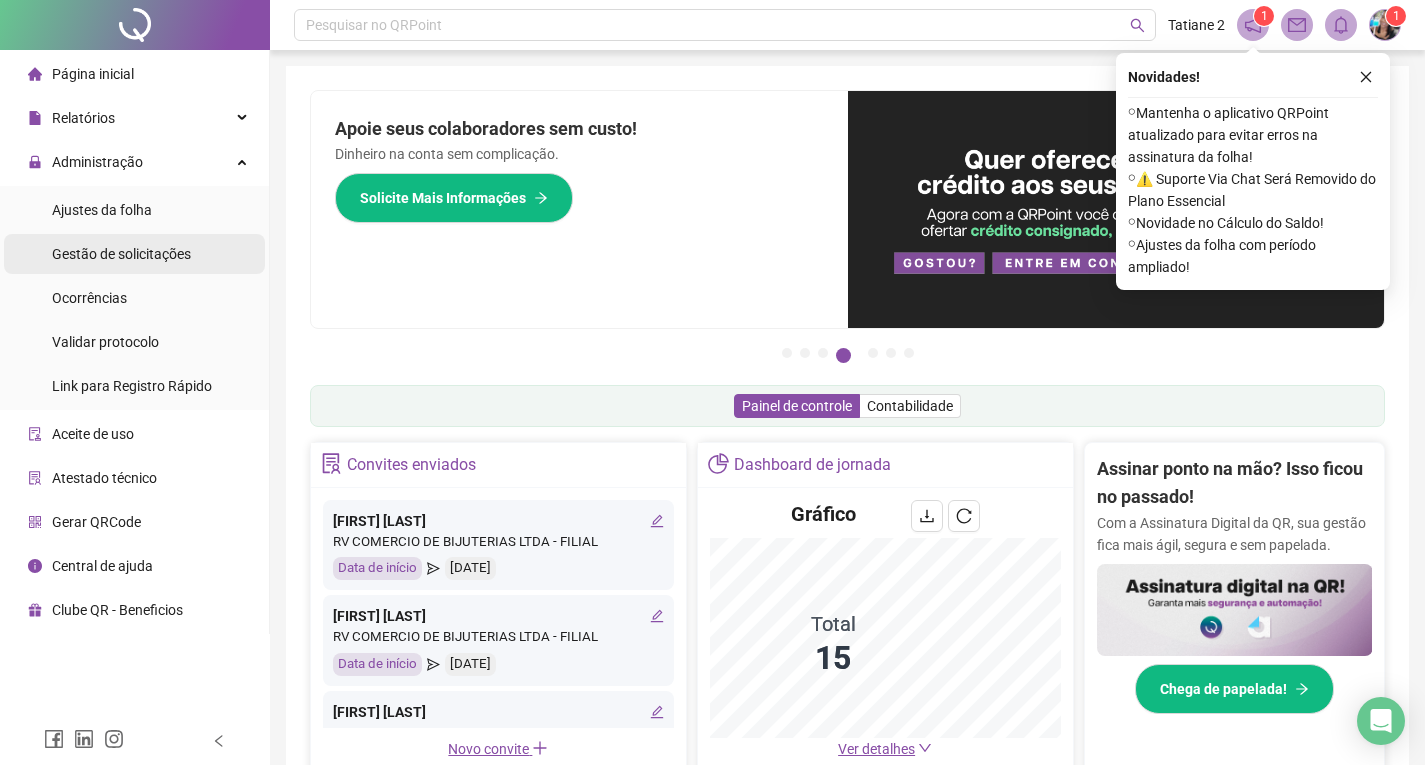 click on "Gestão de solicitações" at bounding box center [121, 254] 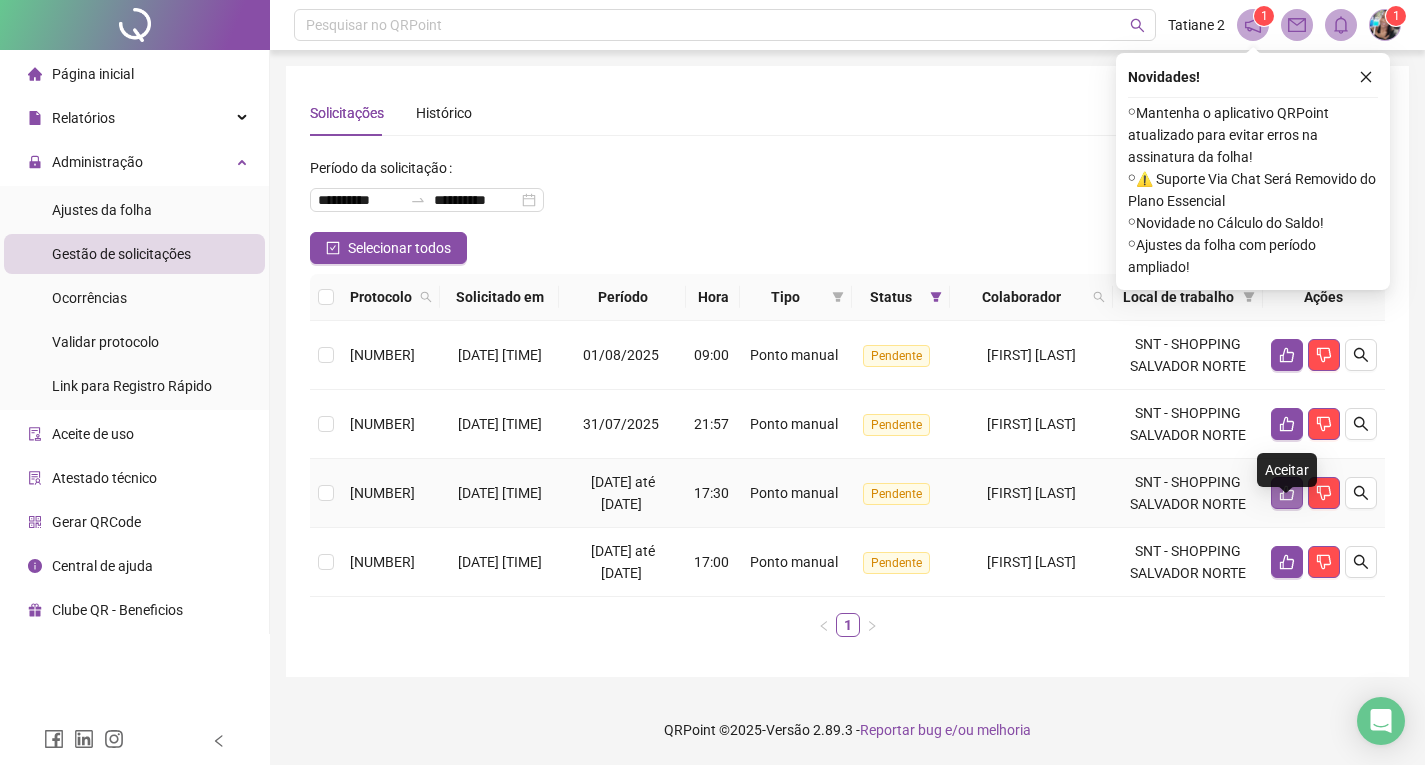 click at bounding box center [1287, 493] 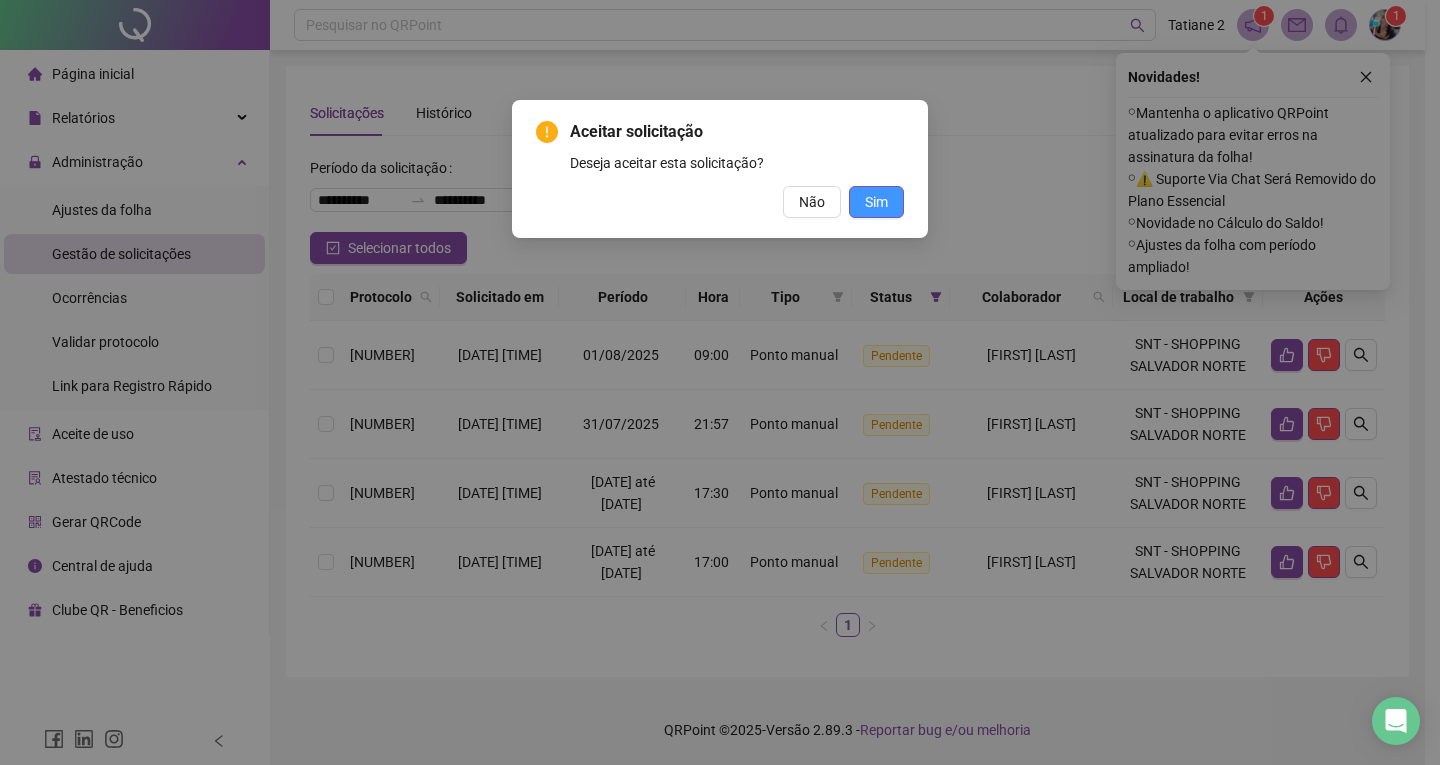 click on "Sim" at bounding box center [876, 202] 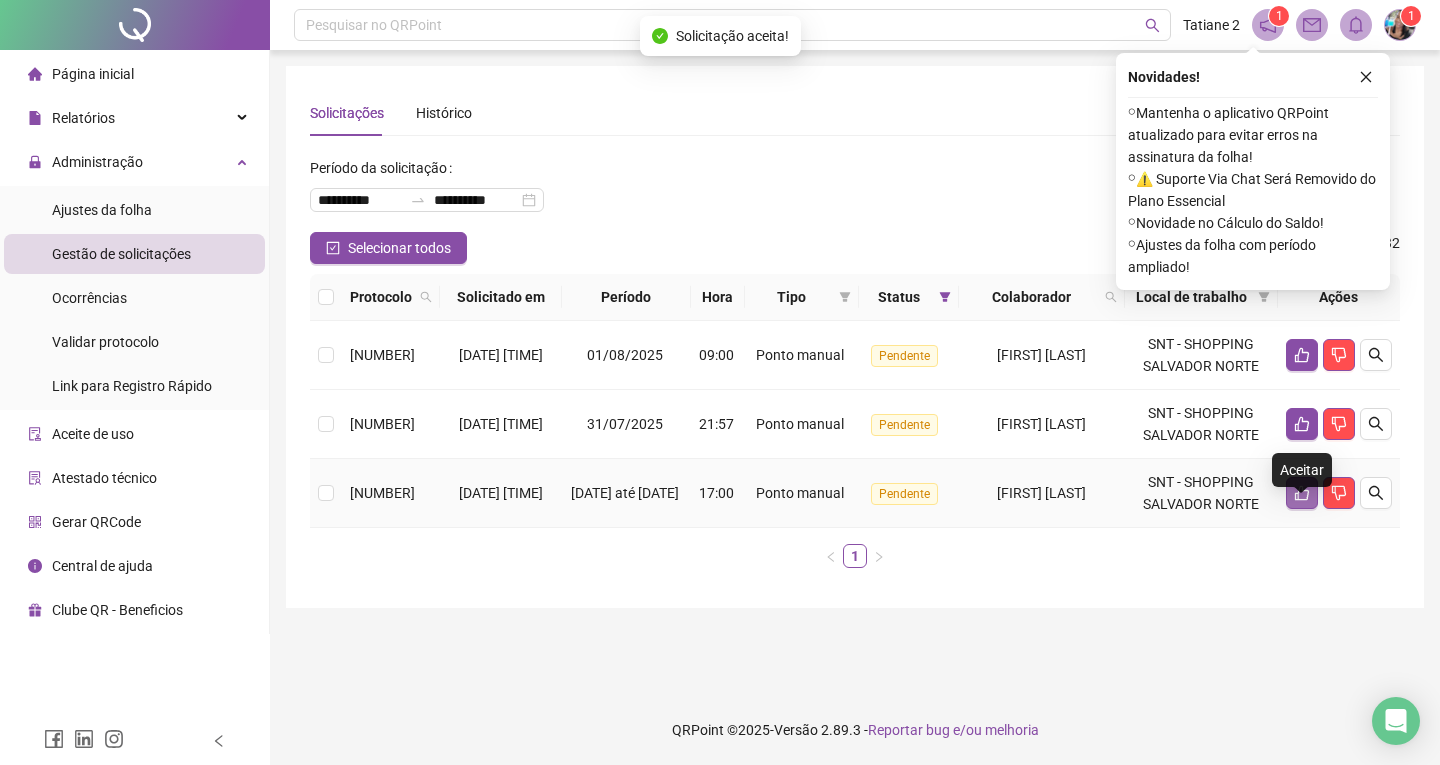 click 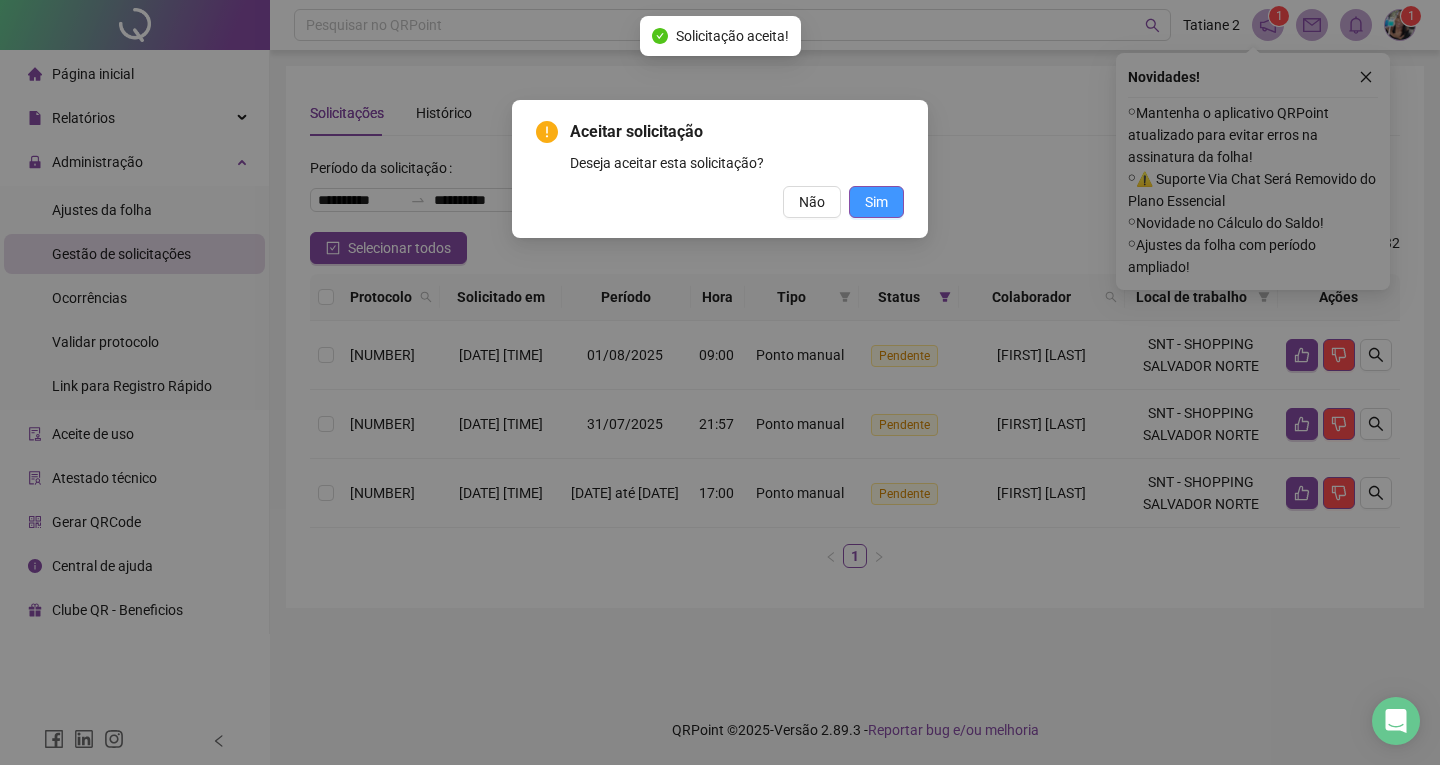 click on "Sim" at bounding box center [876, 202] 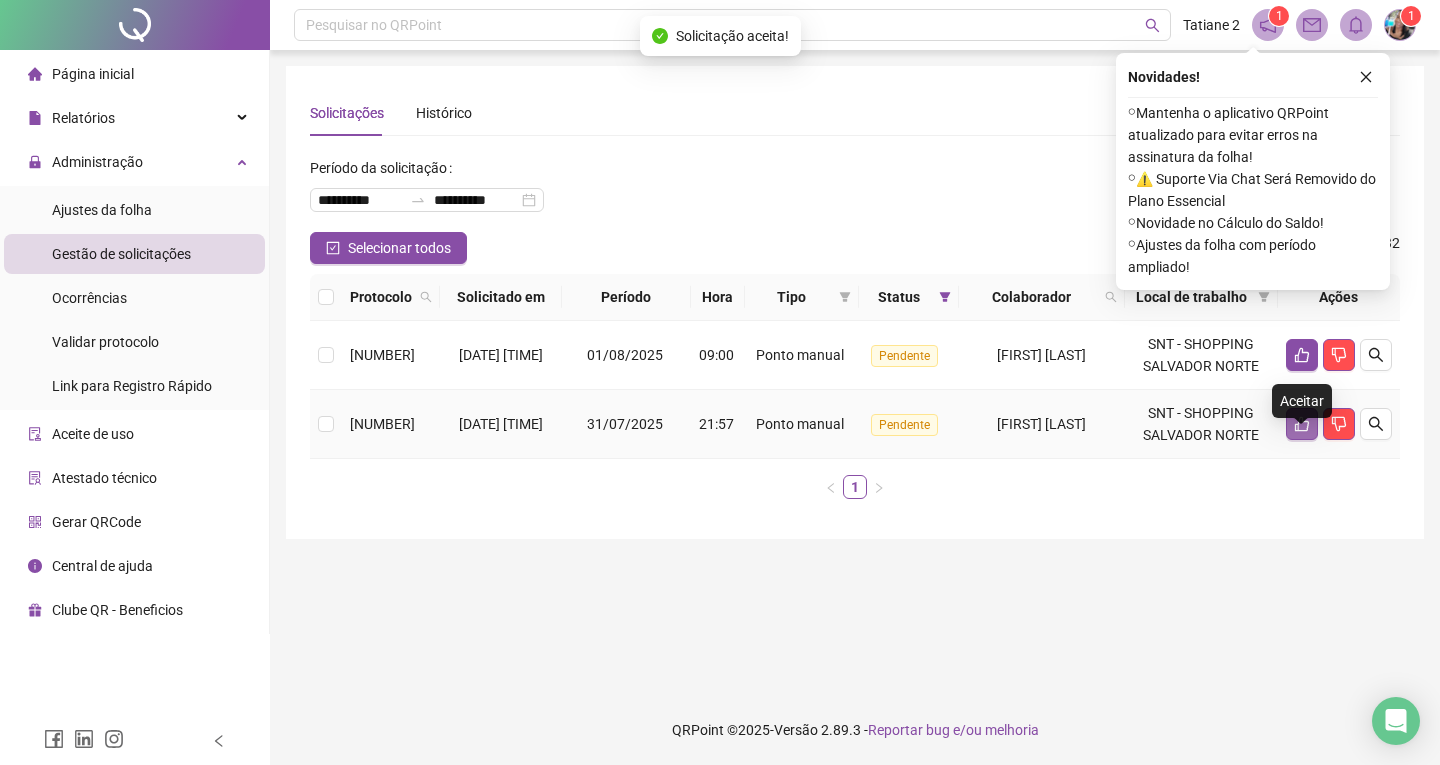 click 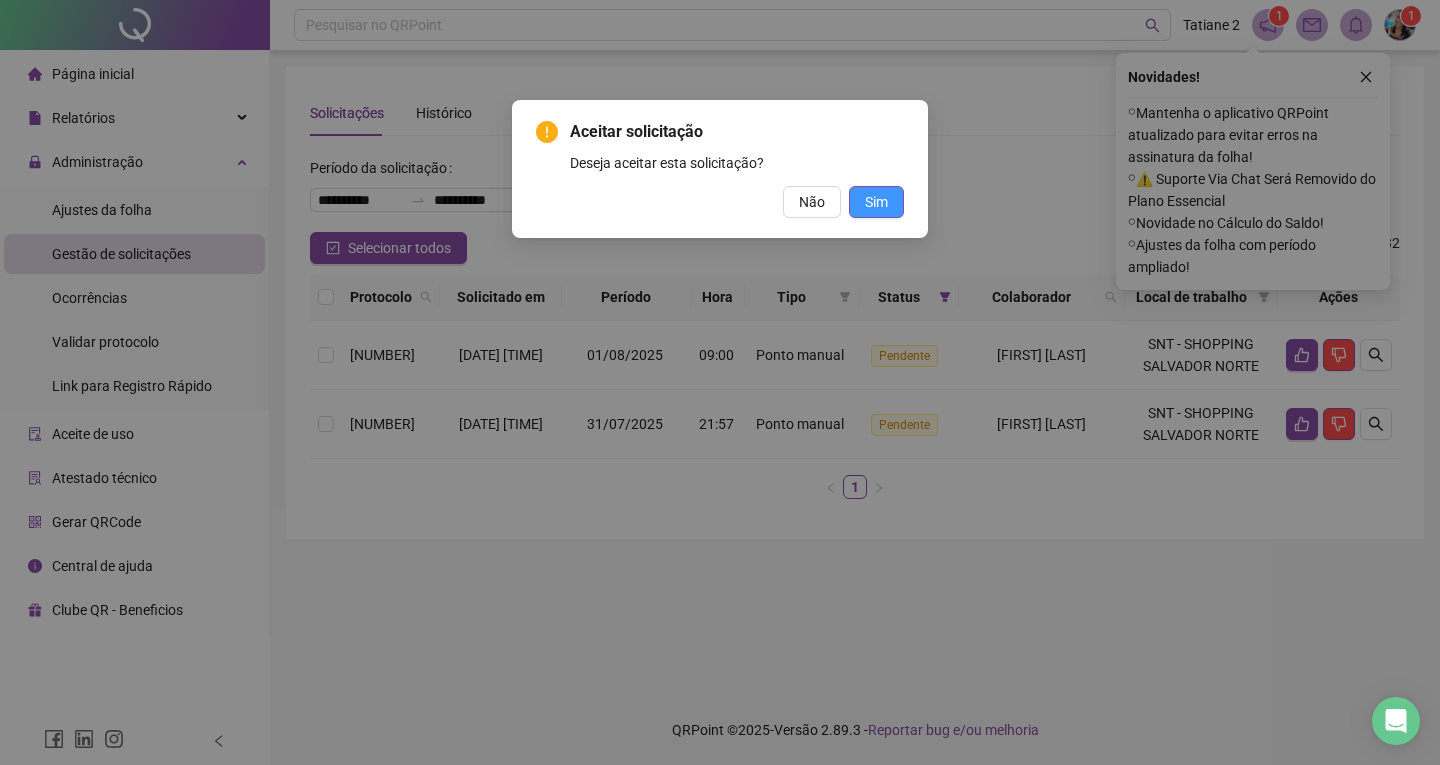 click on "Sim" at bounding box center [876, 202] 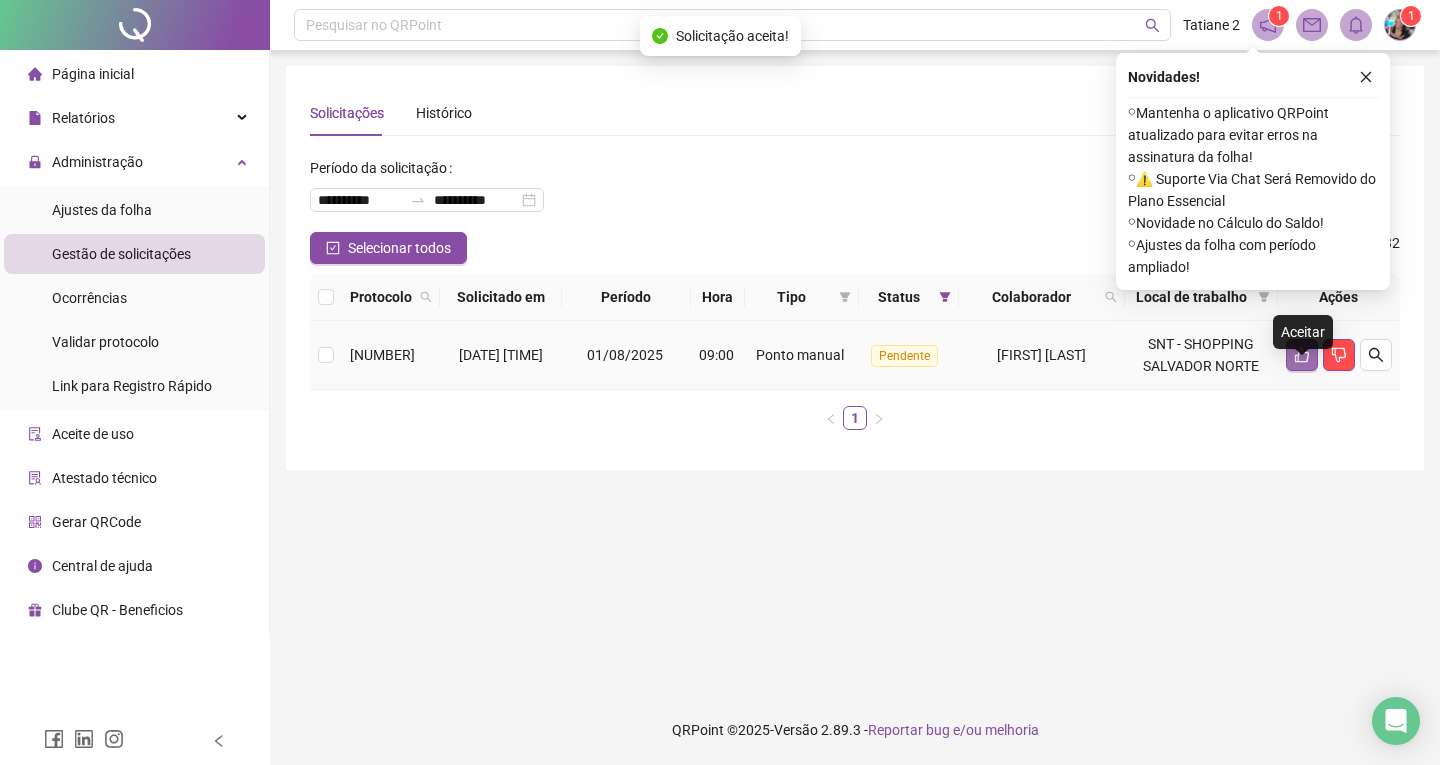 click 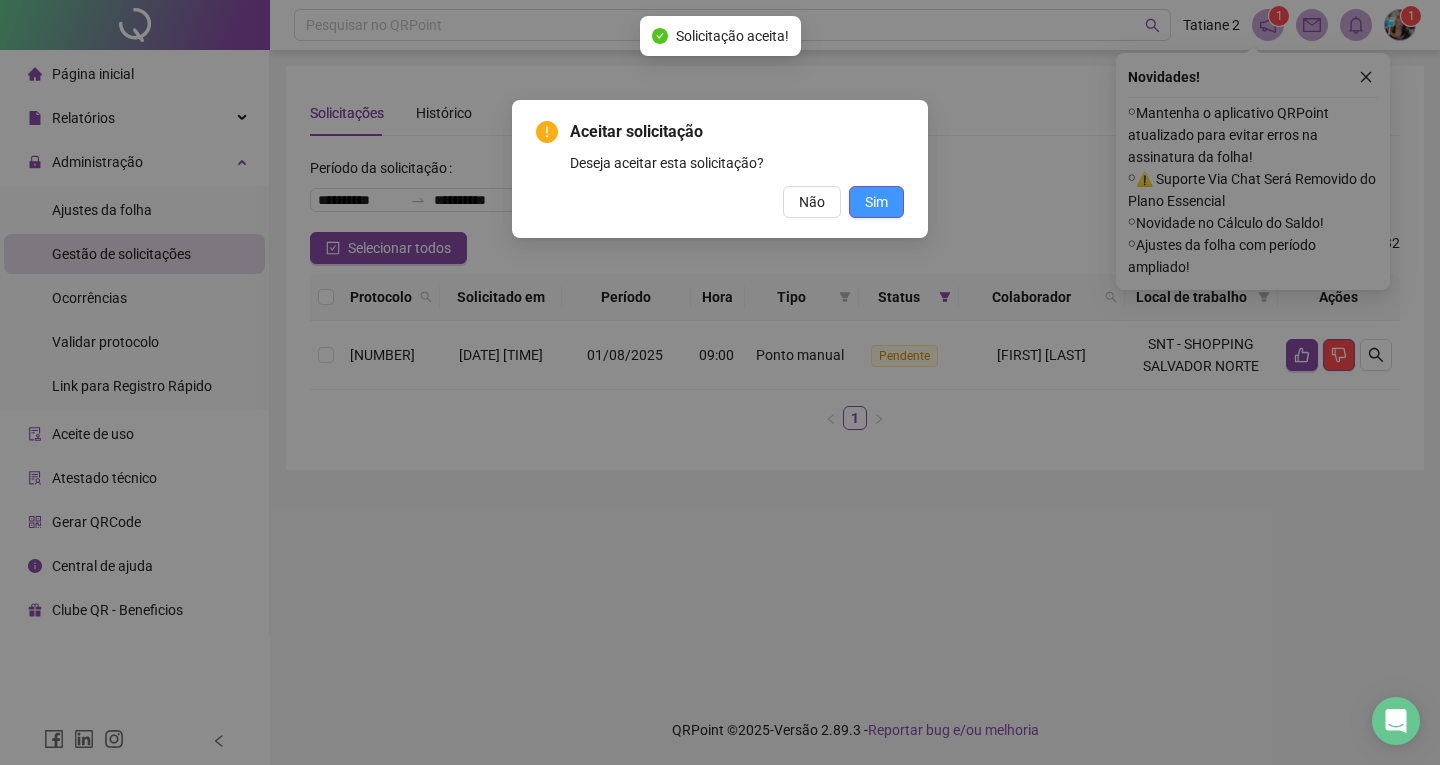 click on "Sim" at bounding box center (876, 202) 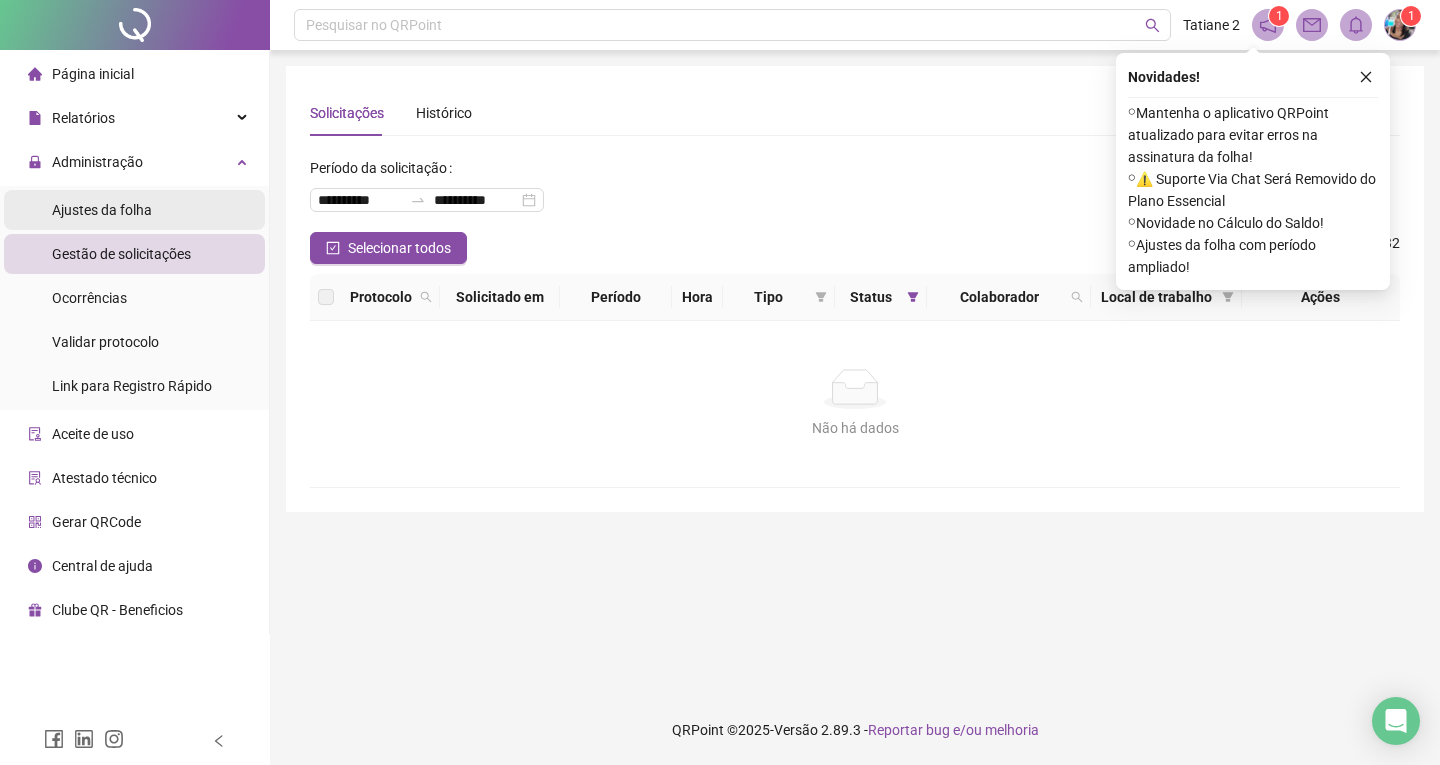 click on "Ajustes da folha" at bounding box center (102, 210) 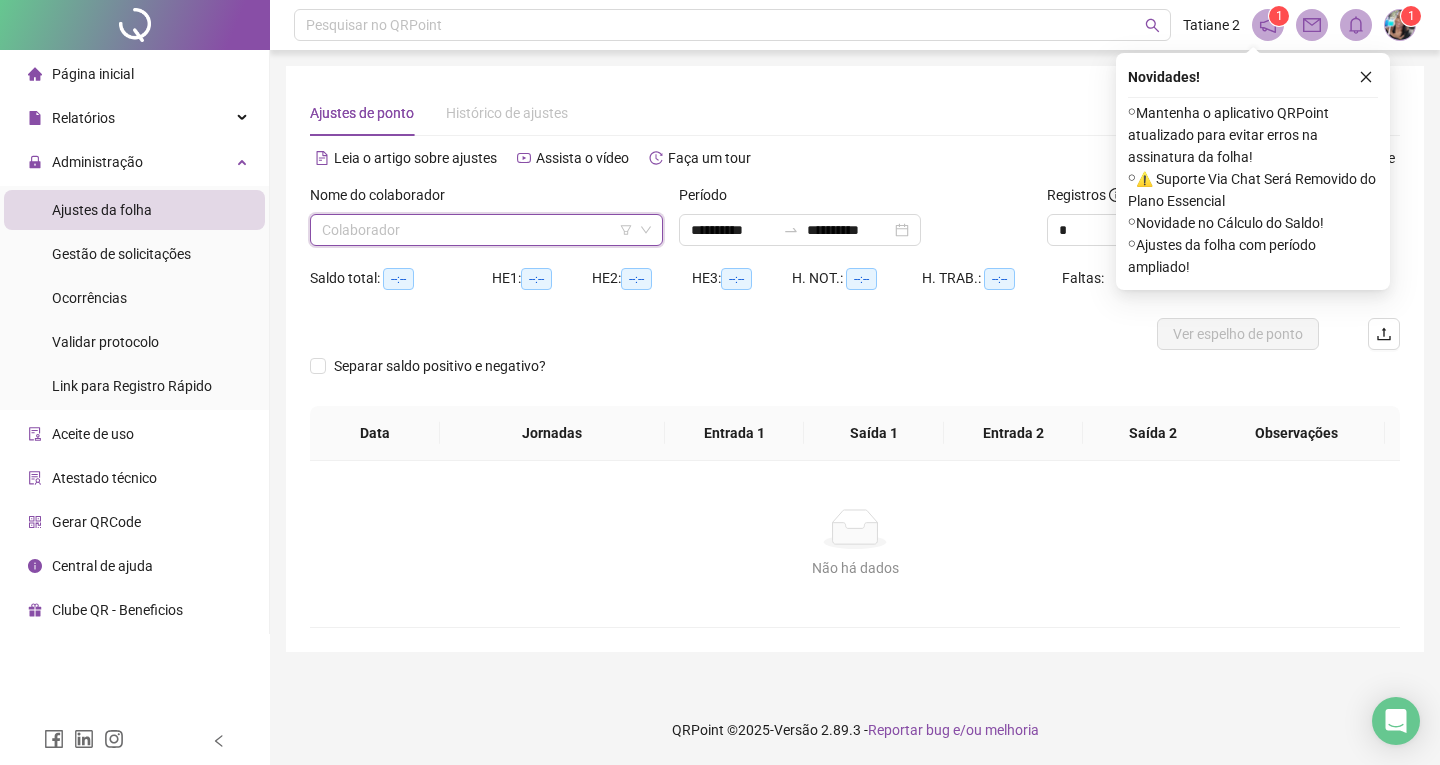 click at bounding box center [477, 230] 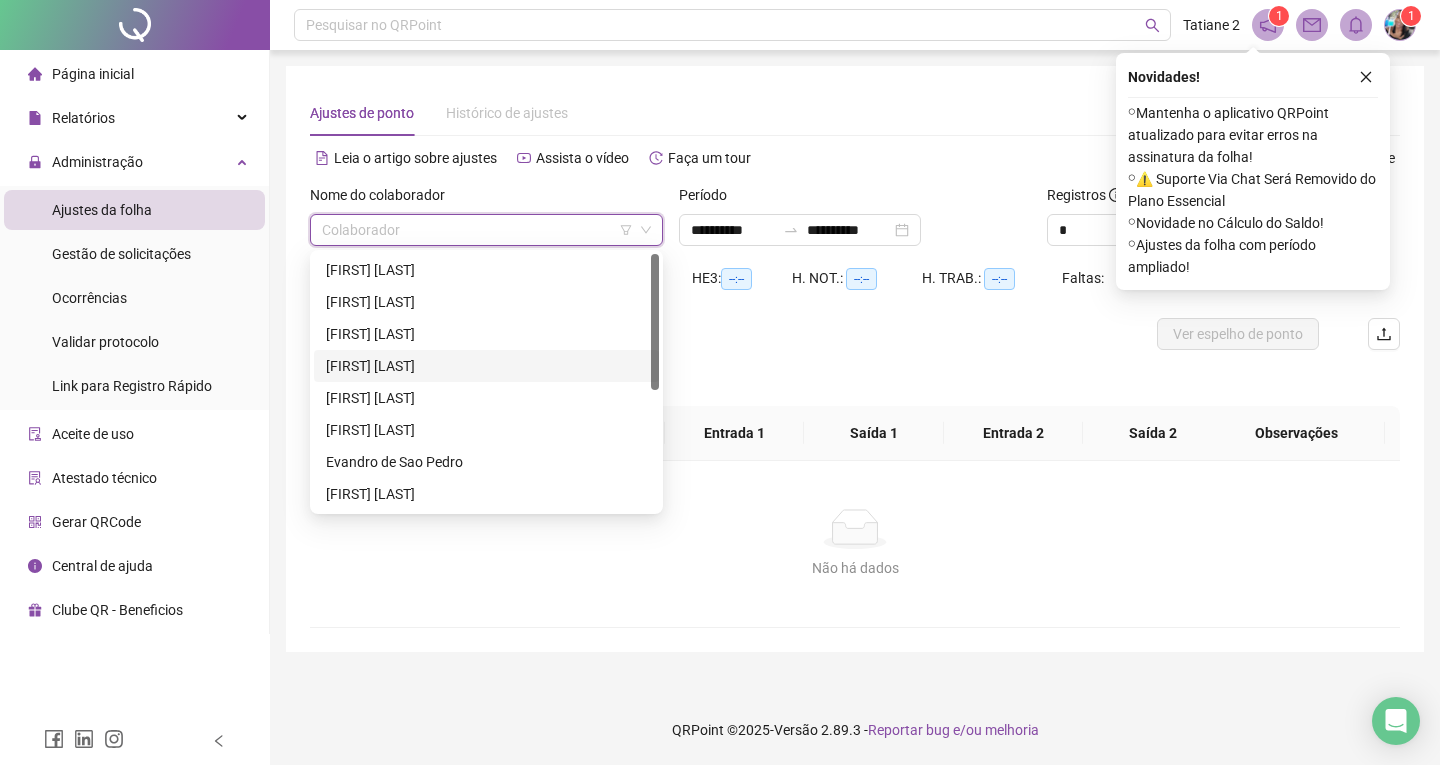 click on "[FIRST] [LAST]" at bounding box center (486, 366) 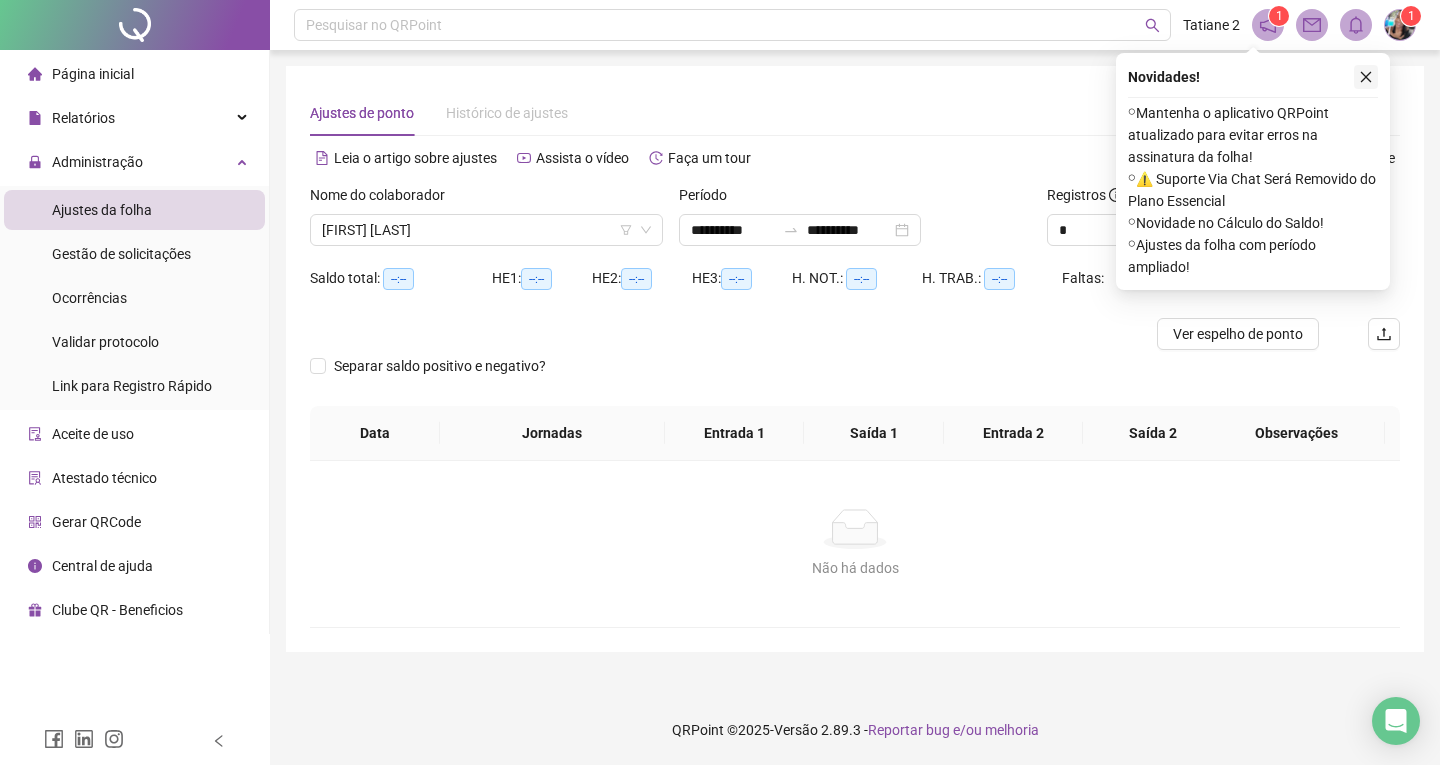 click 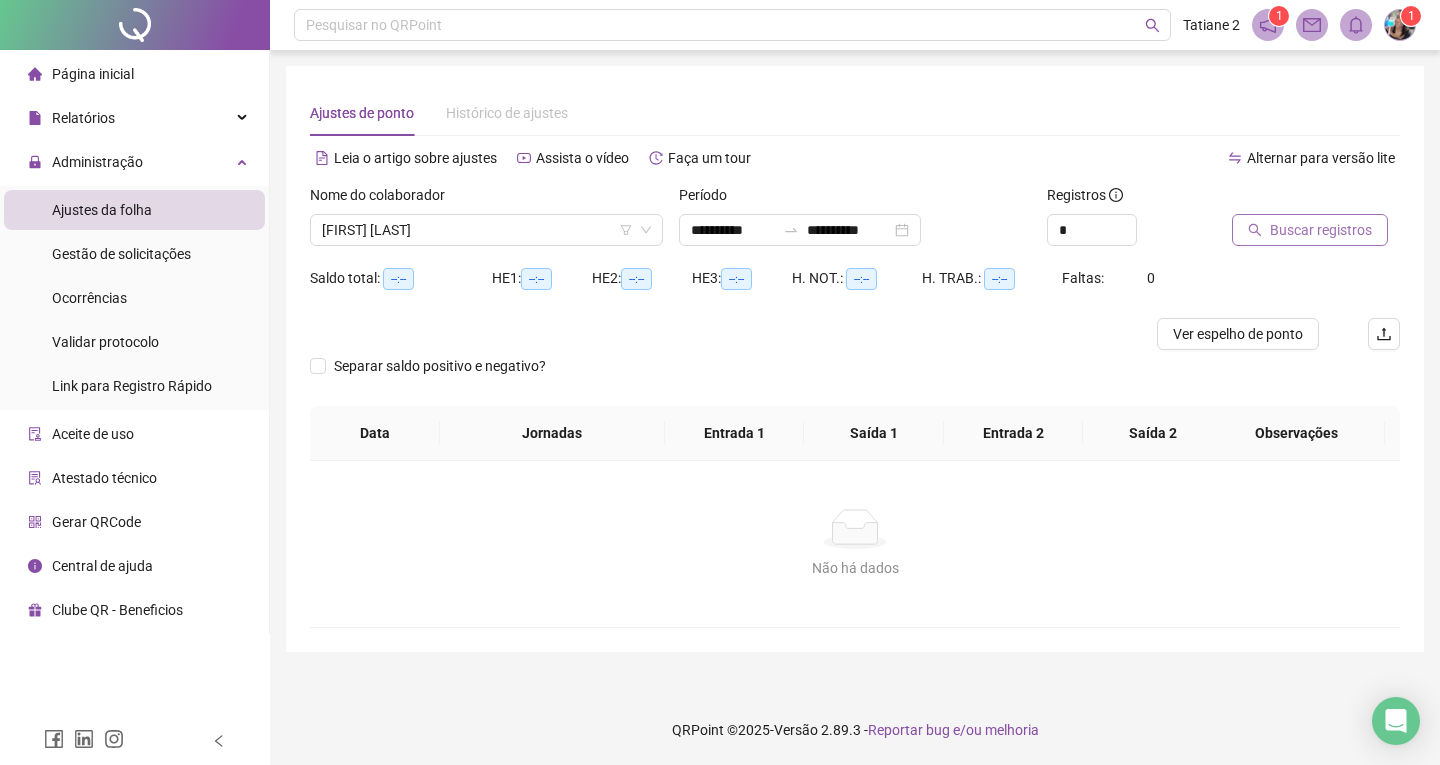click on "Buscar registros" at bounding box center [1321, 230] 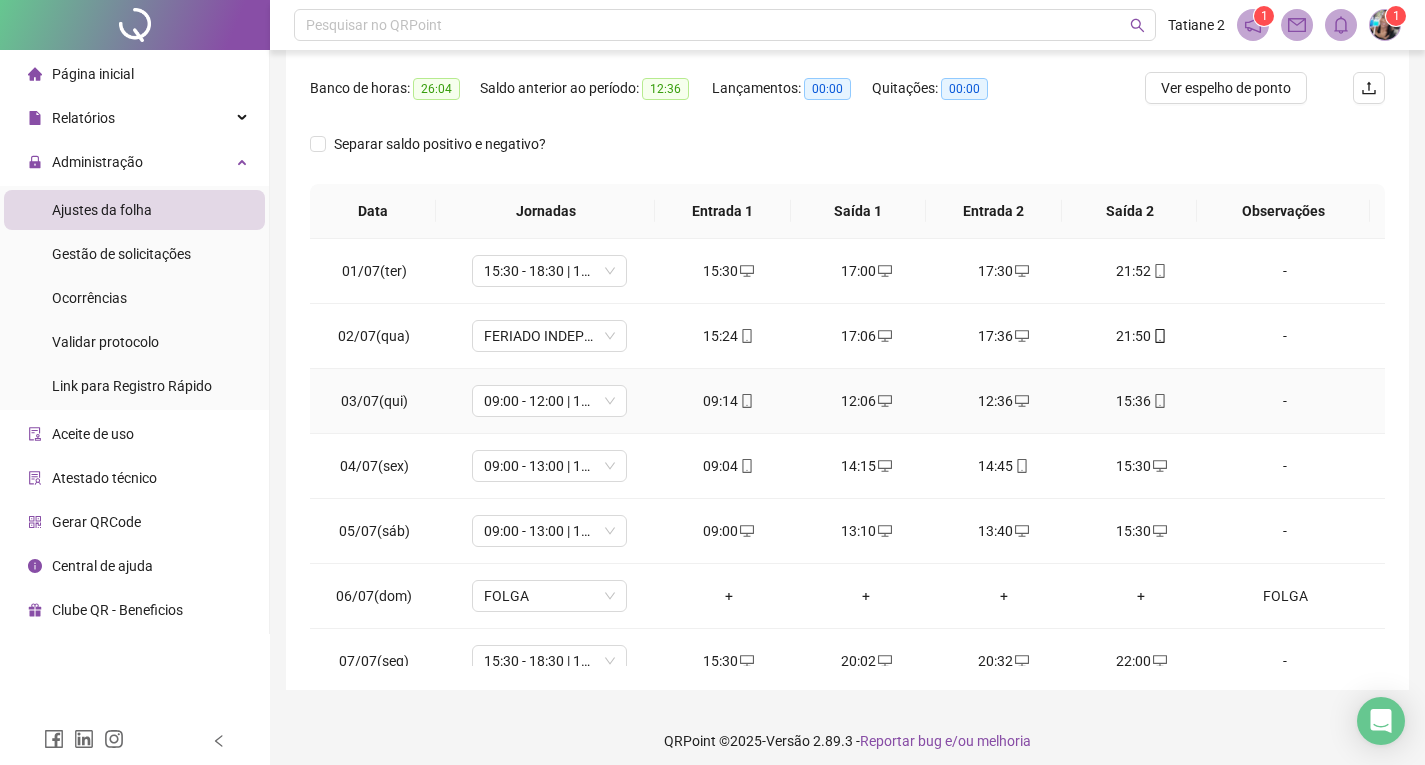 scroll, scrollTop: 257, scrollLeft: 0, axis: vertical 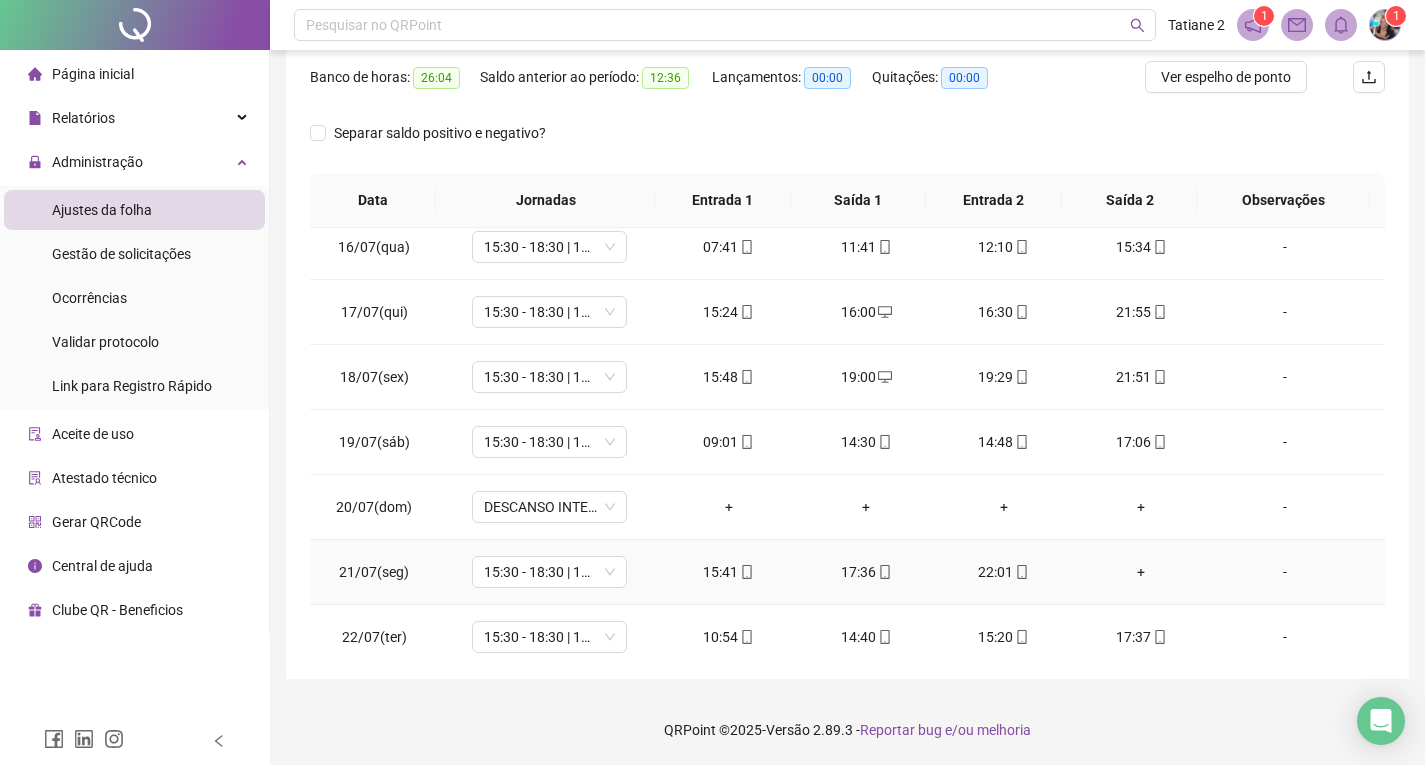 click on "+" at bounding box center (1142, 572) 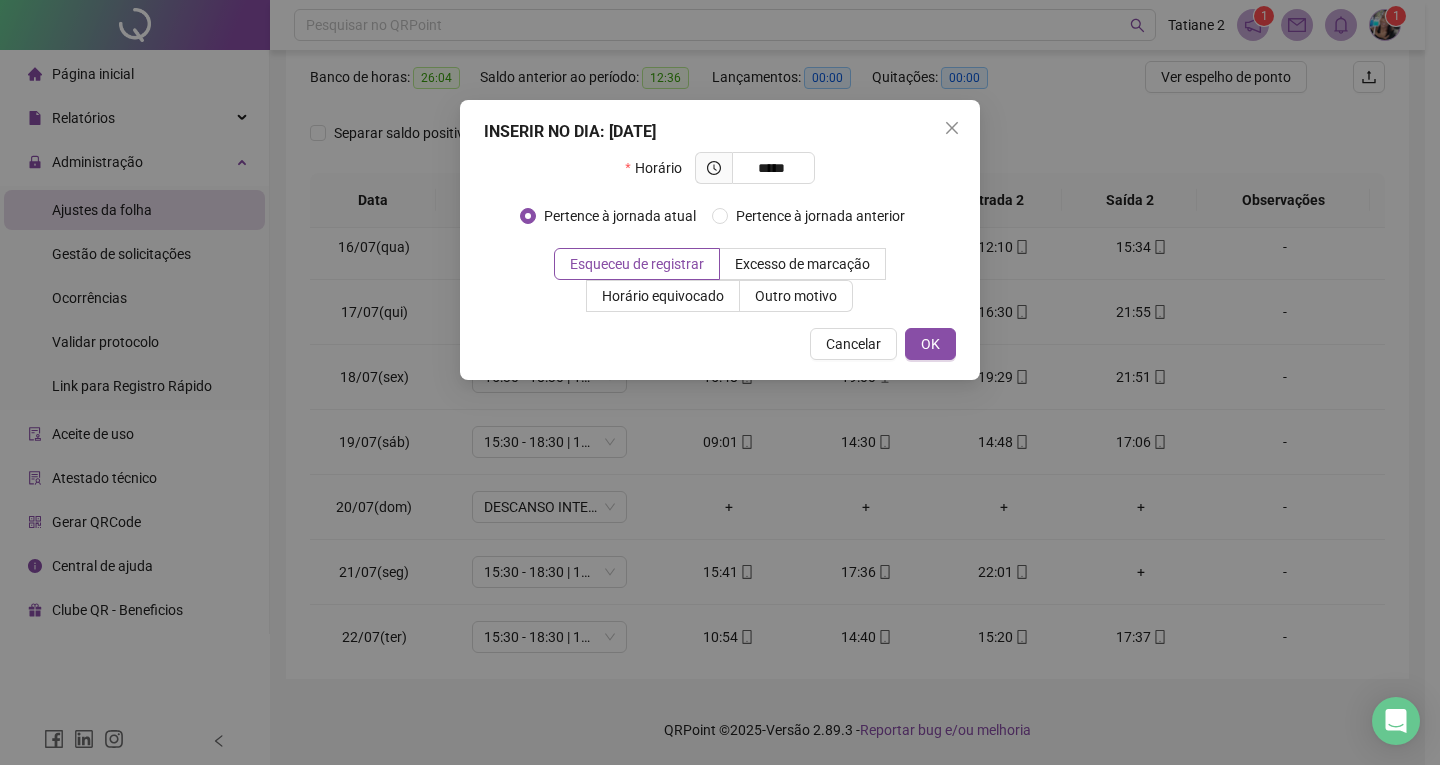 type on "*****" 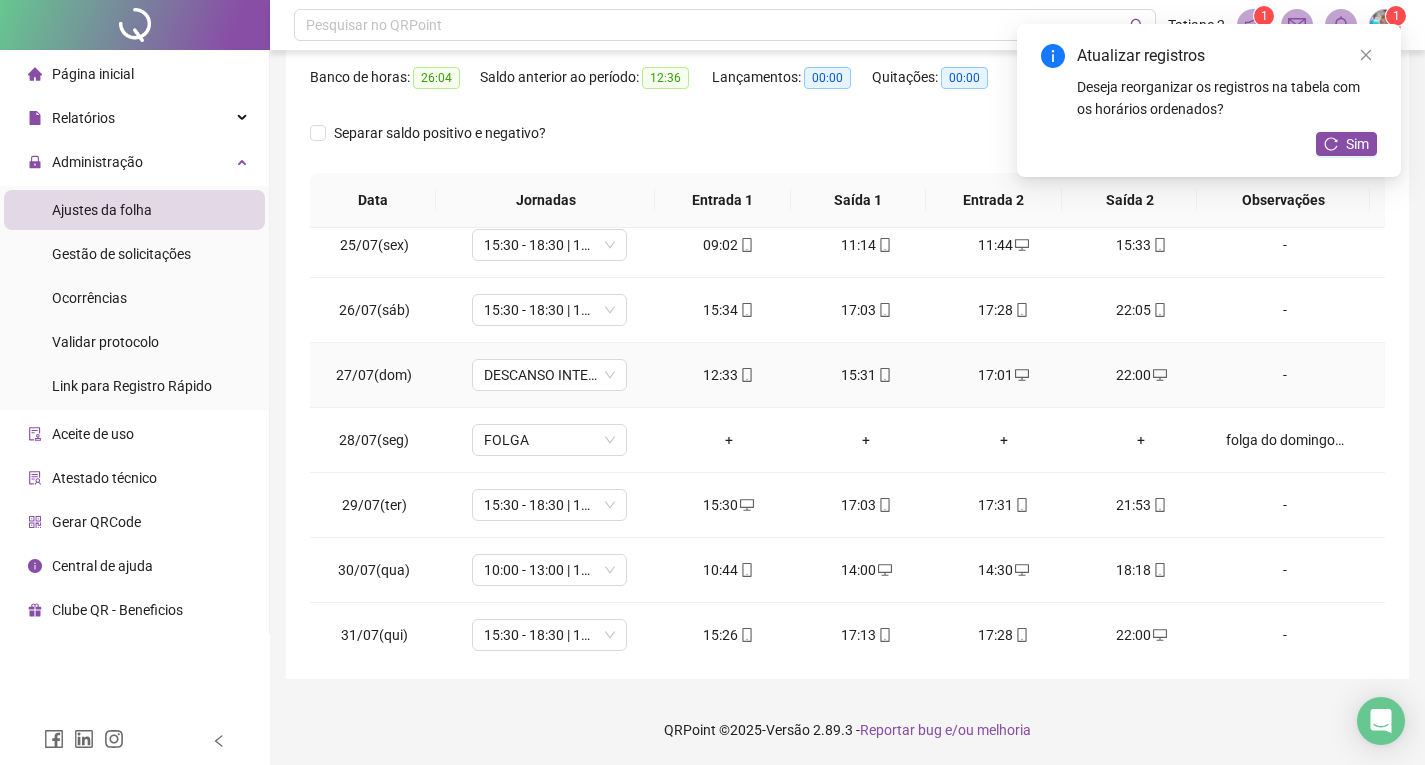 scroll, scrollTop: 1588, scrollLeft: 0, axis: vertical 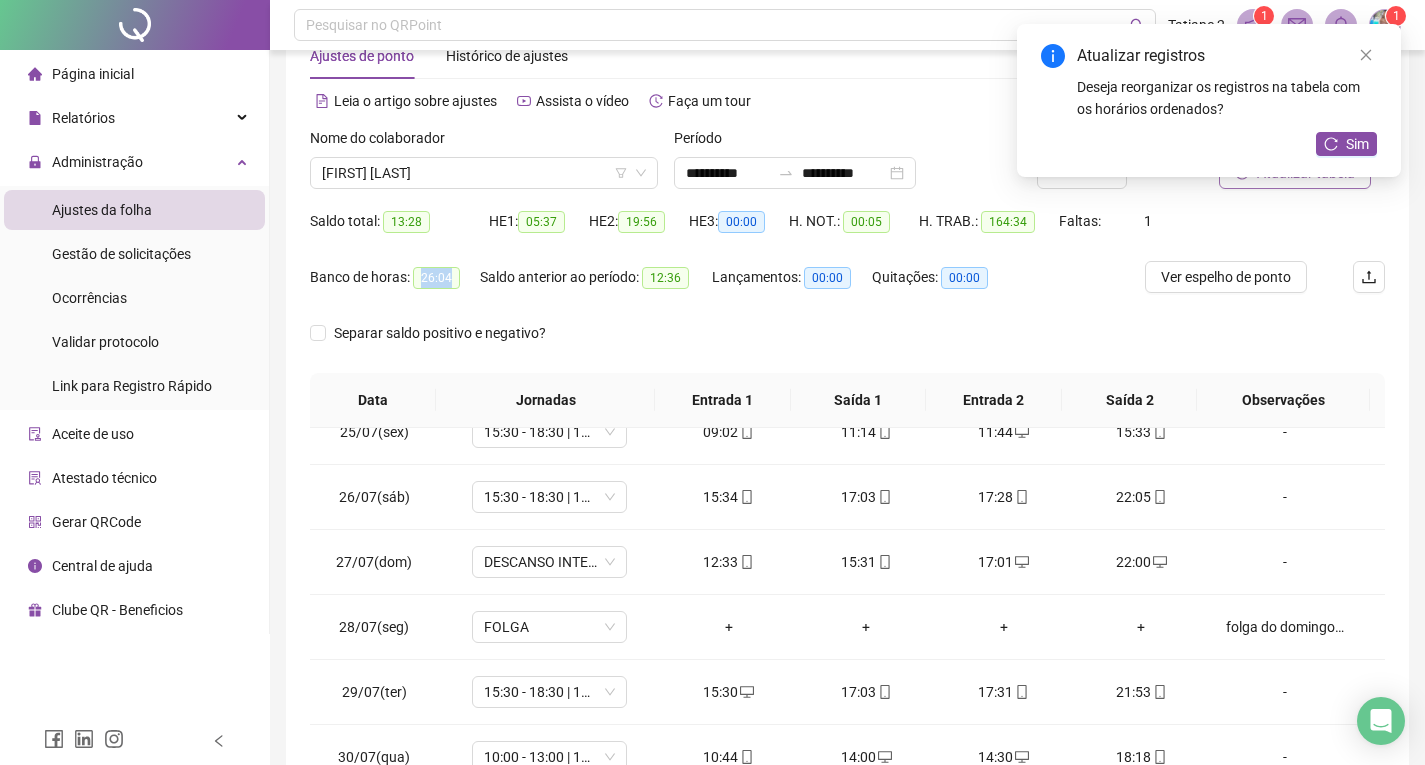 drag, startPoint x: 412, startPoint y: 275, endPoint x: 449, endPoint y: 271, distance: 37.215588 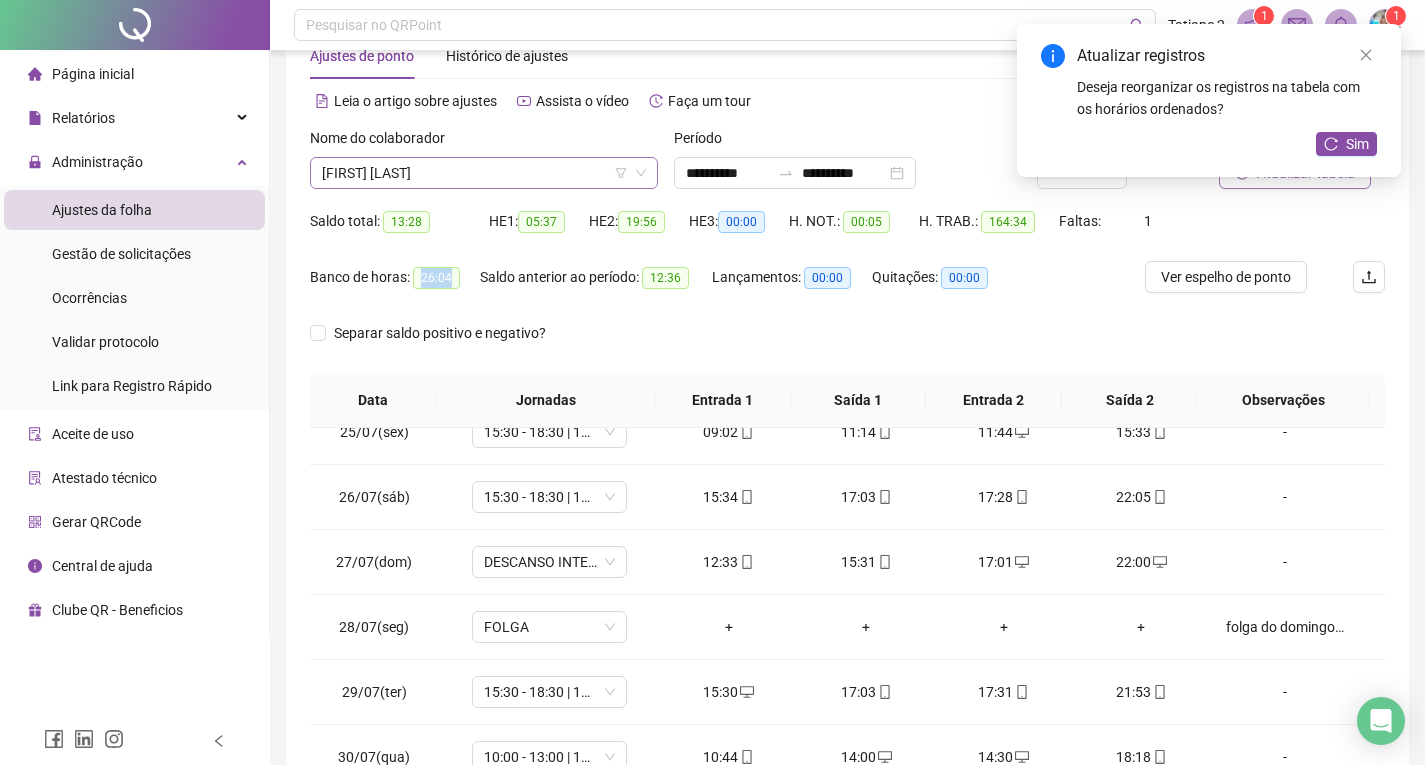 click 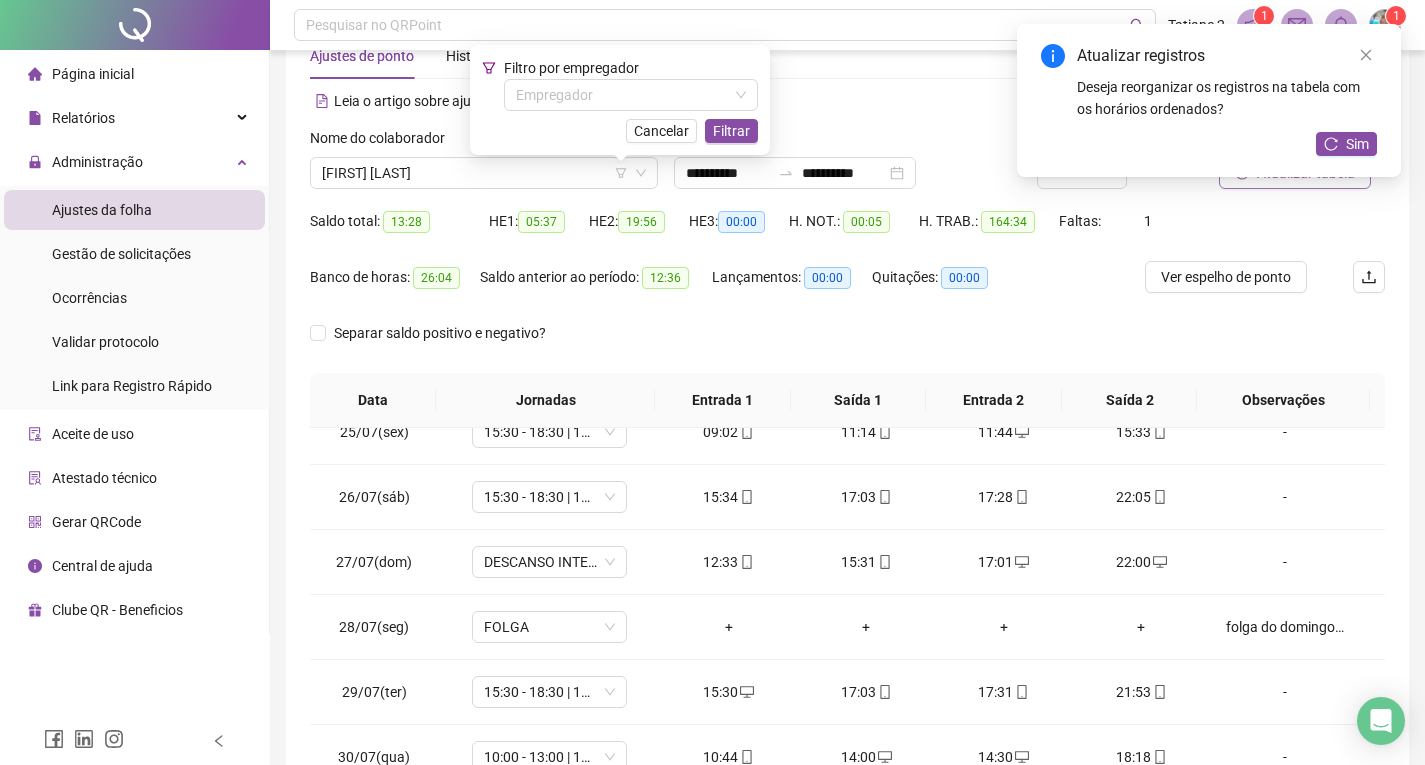click on "Nome do colaborador [FIRST] [LAST]" at bounding box center (484, 166) 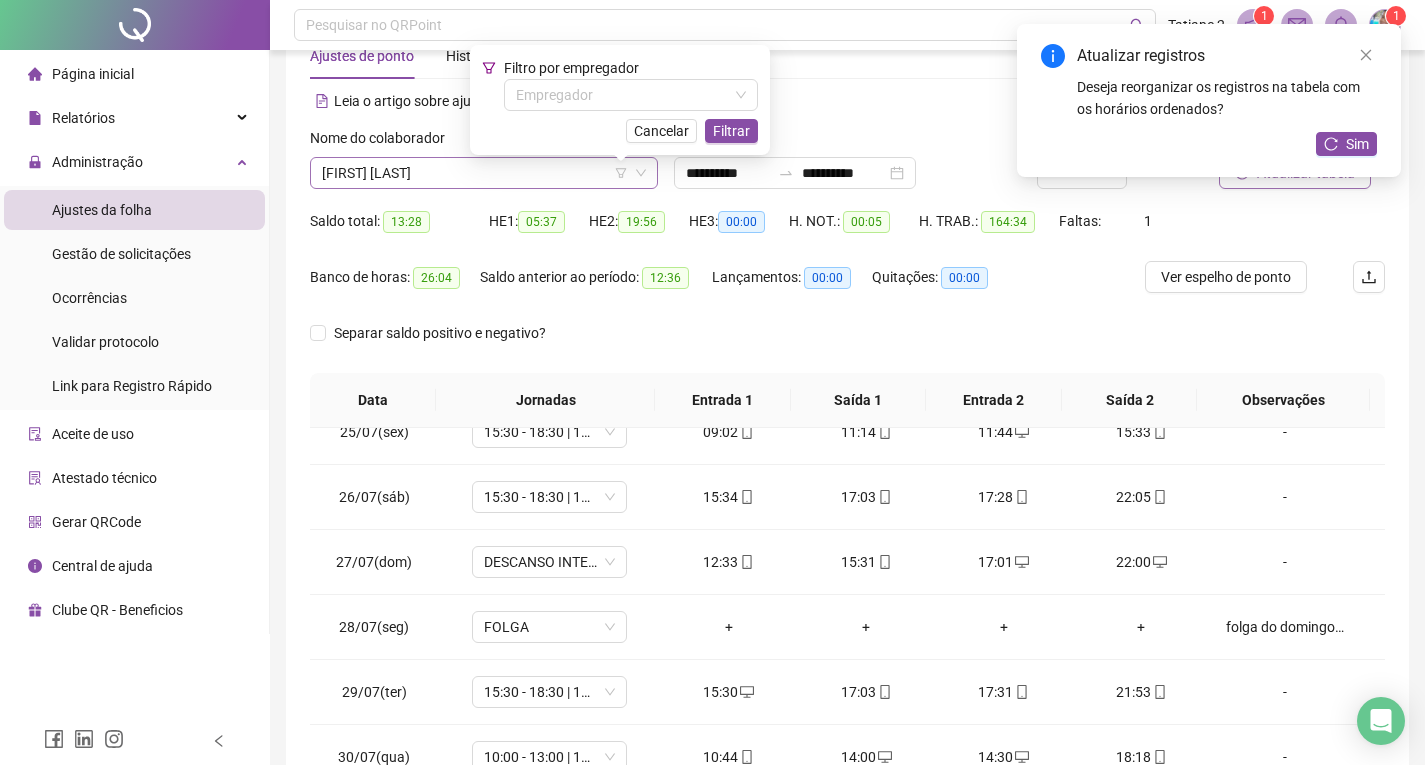 click 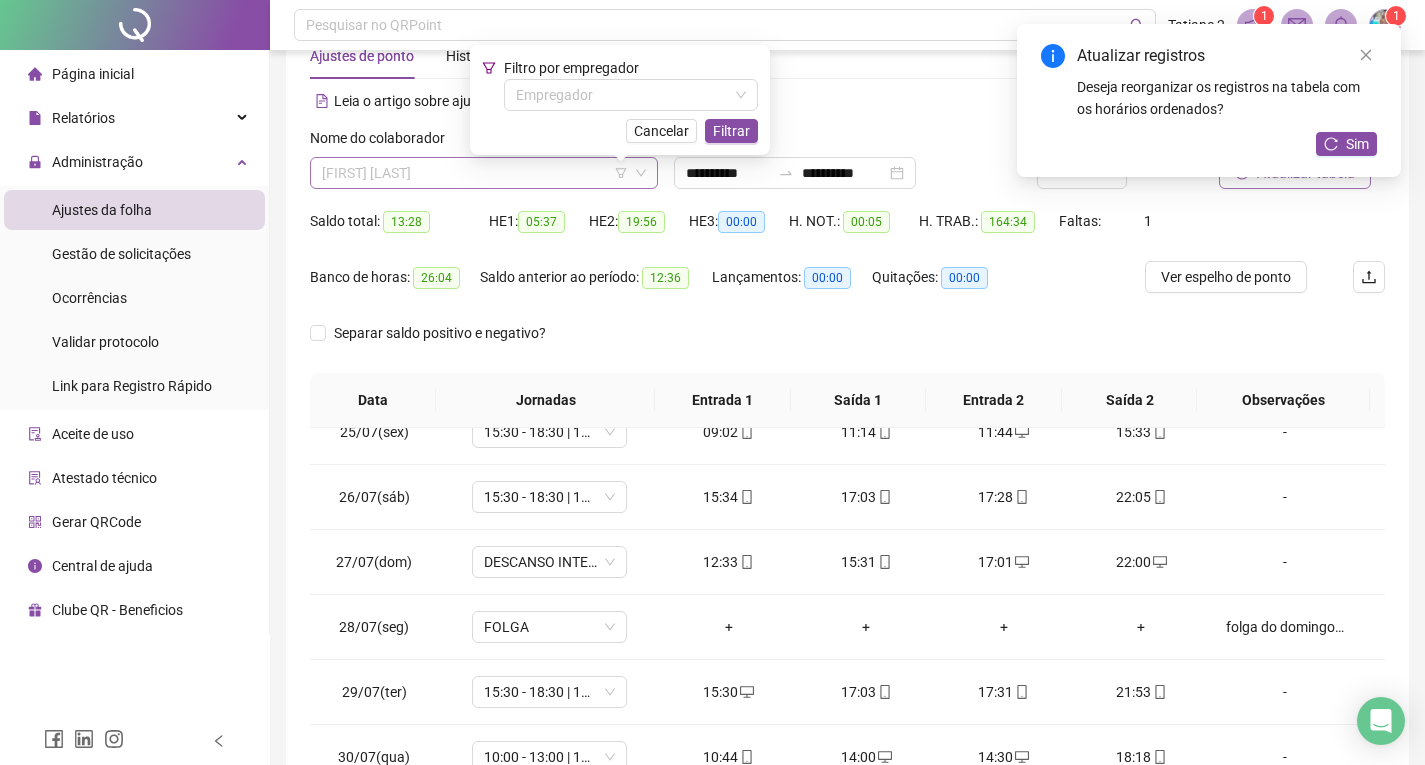 click on "[FIRST] [LAST]" at bounding box center (484, 173) 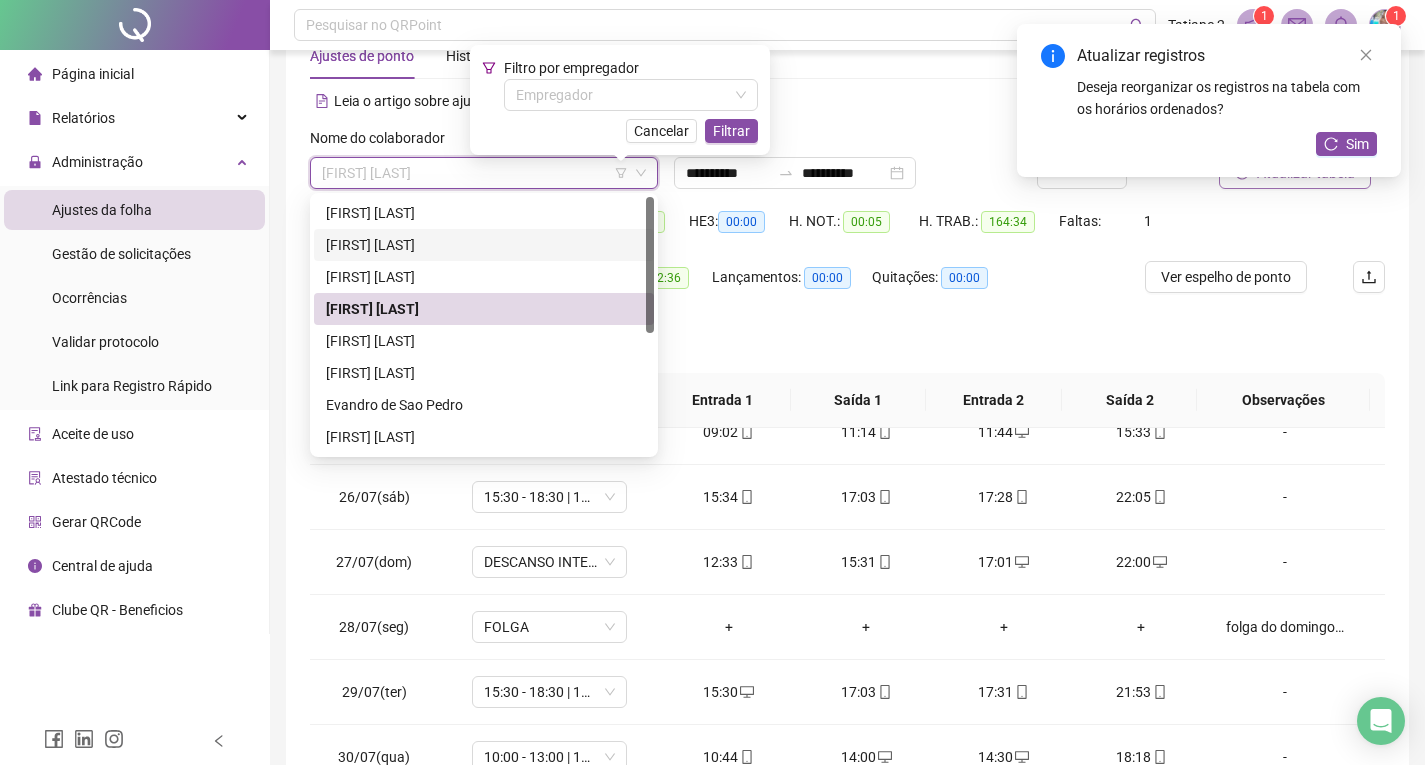 click on "[FIRST] [LAST]" at bounding box center [484, 245] 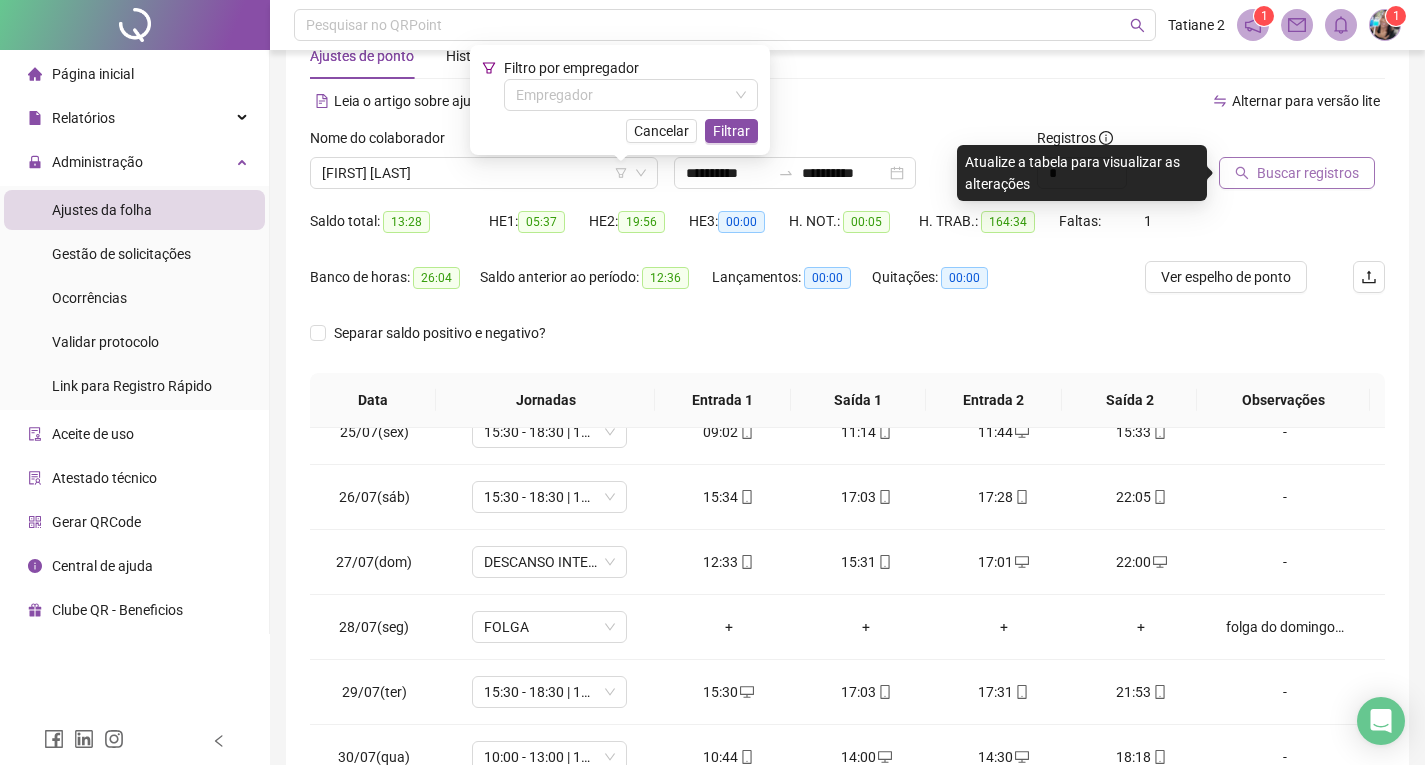 click on "Buscar registros" at bounding box center [1308, 173] 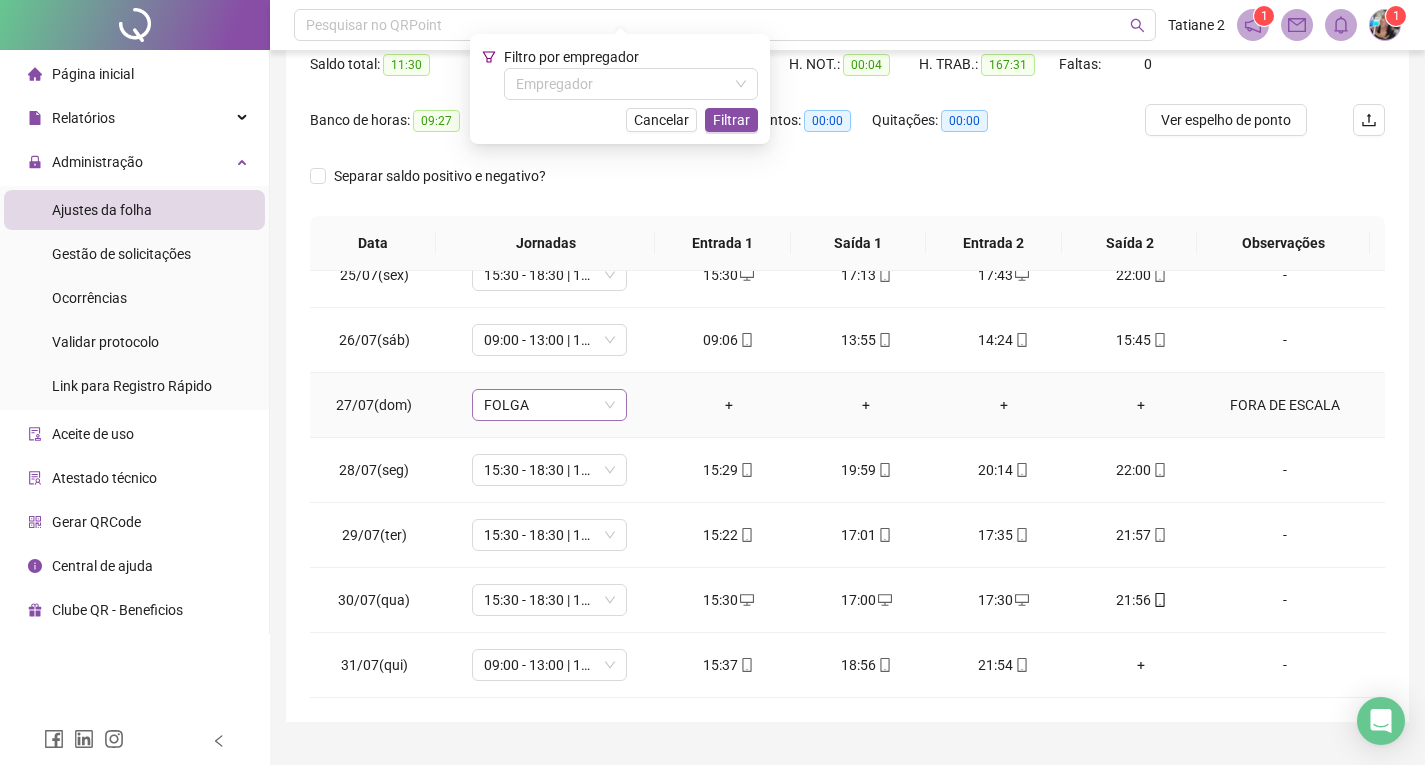 scroll, scrollTop: 257, scrollLeft: 0, axis: vertical 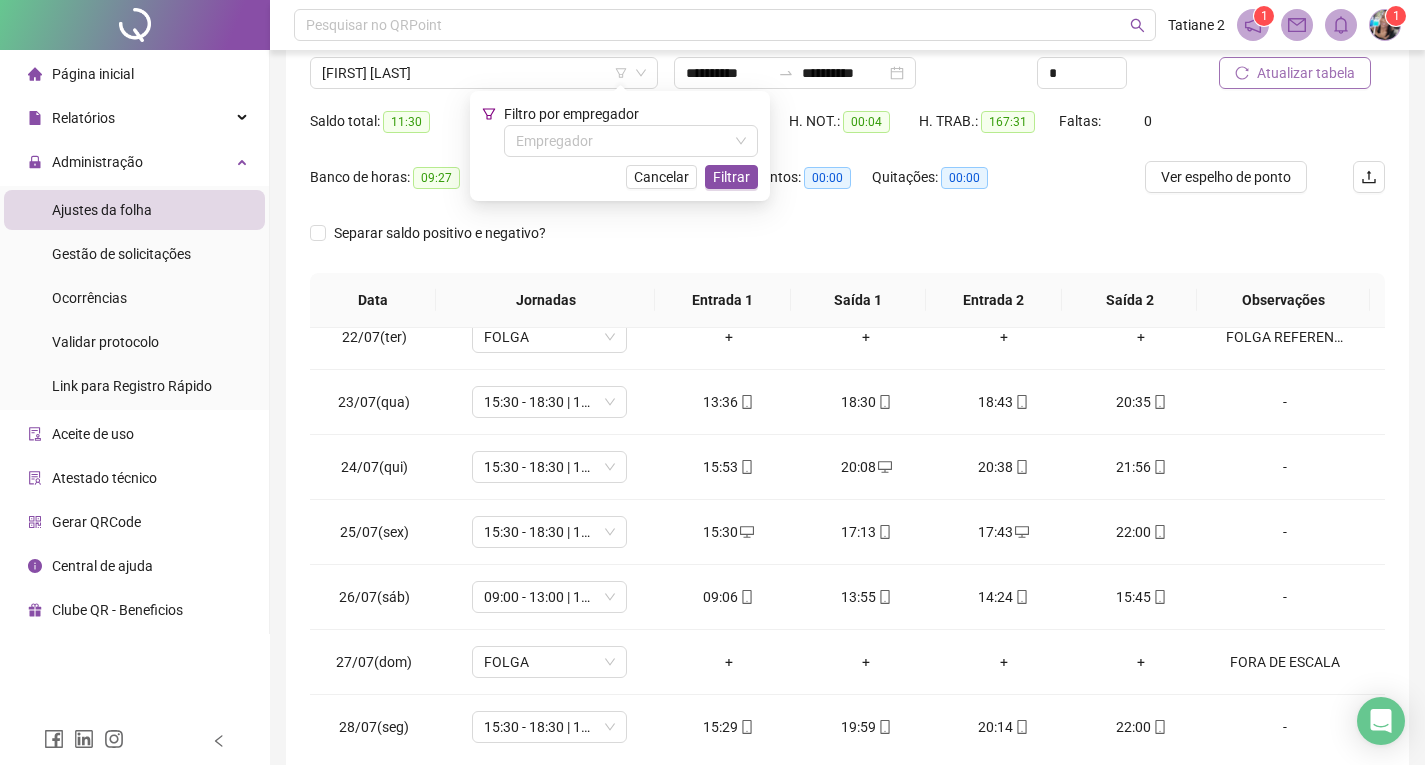 click on "Lançamentos:   00:00" at bounding box center (792, 189) 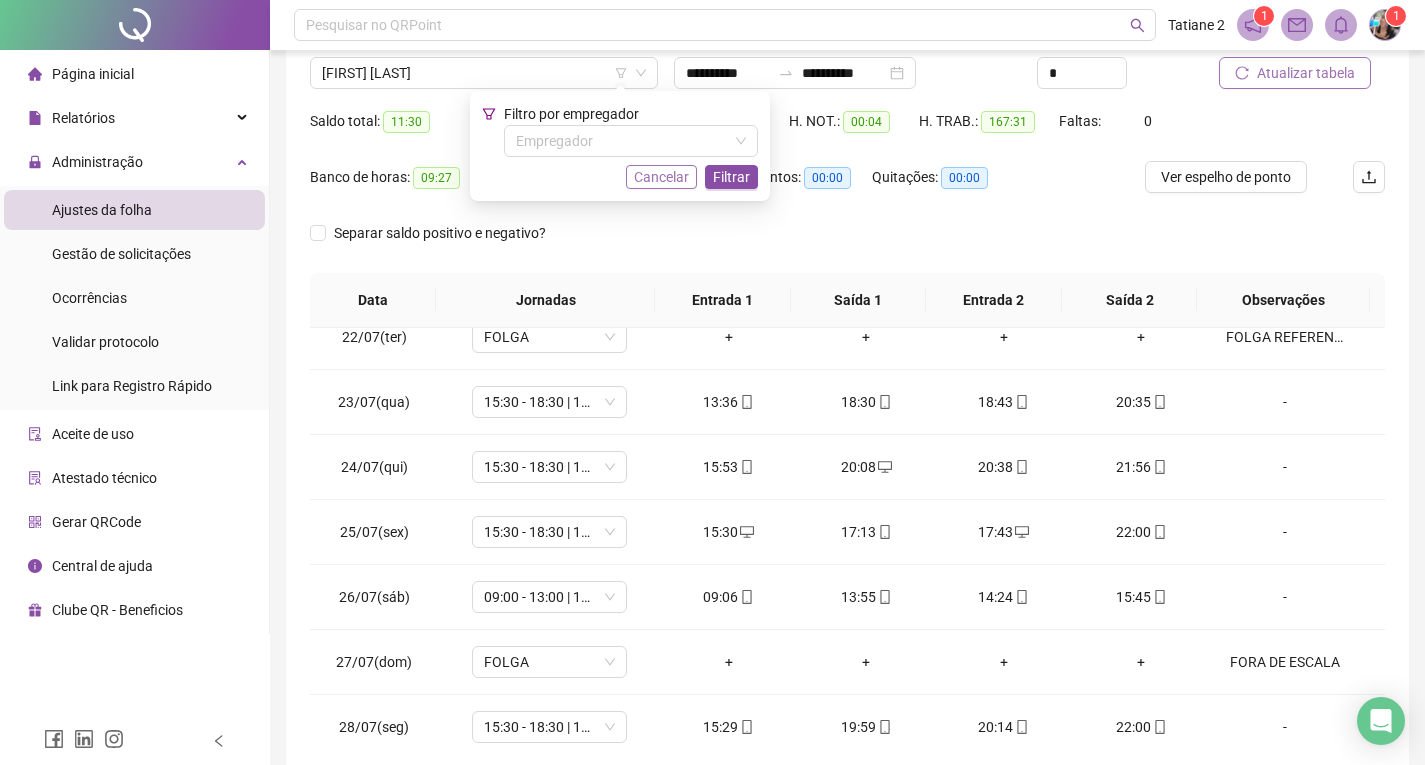 click on "Cancelar" at bounding box center (661, 177) 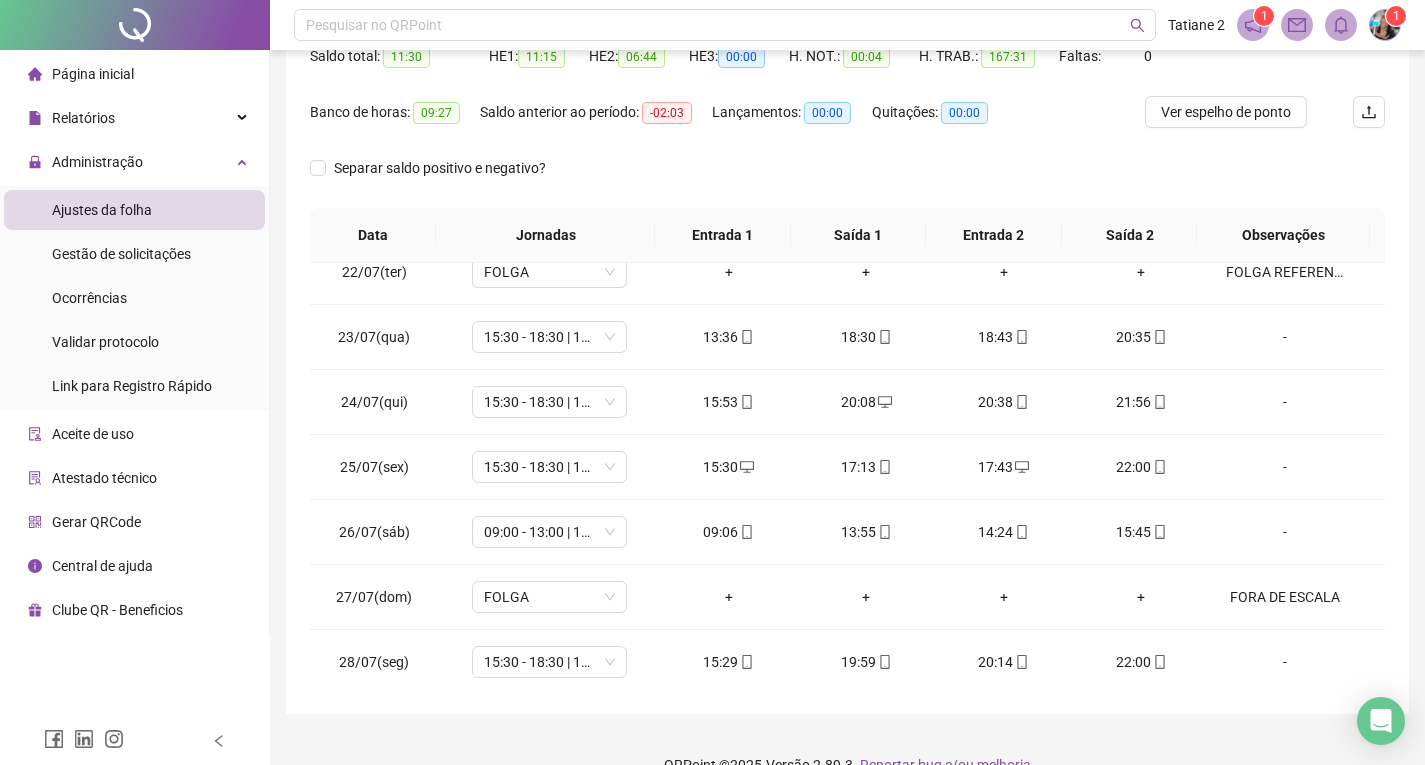 scroll, scrollTop: 257, scrollLeft: 0, axis: vertical 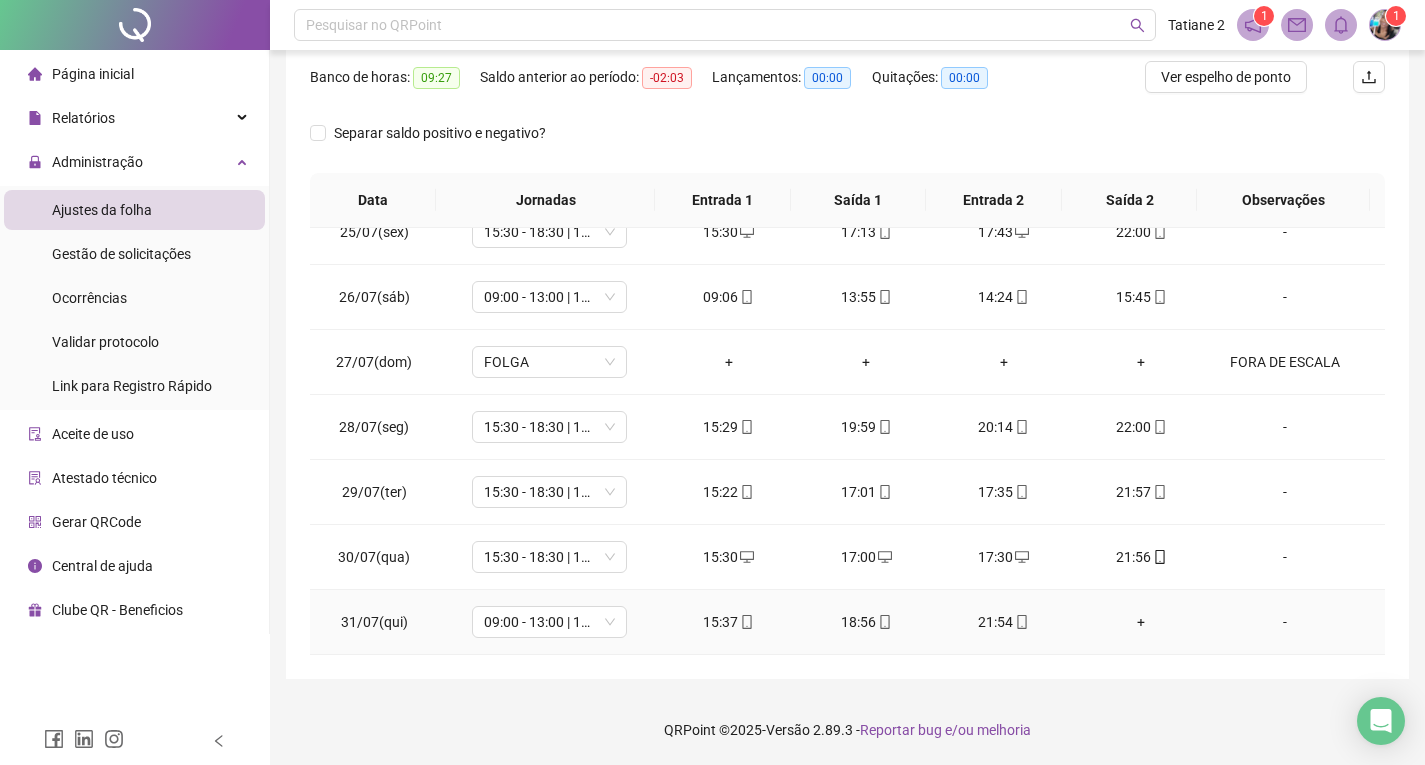 click on "+" at bounding box center [1142, 622] 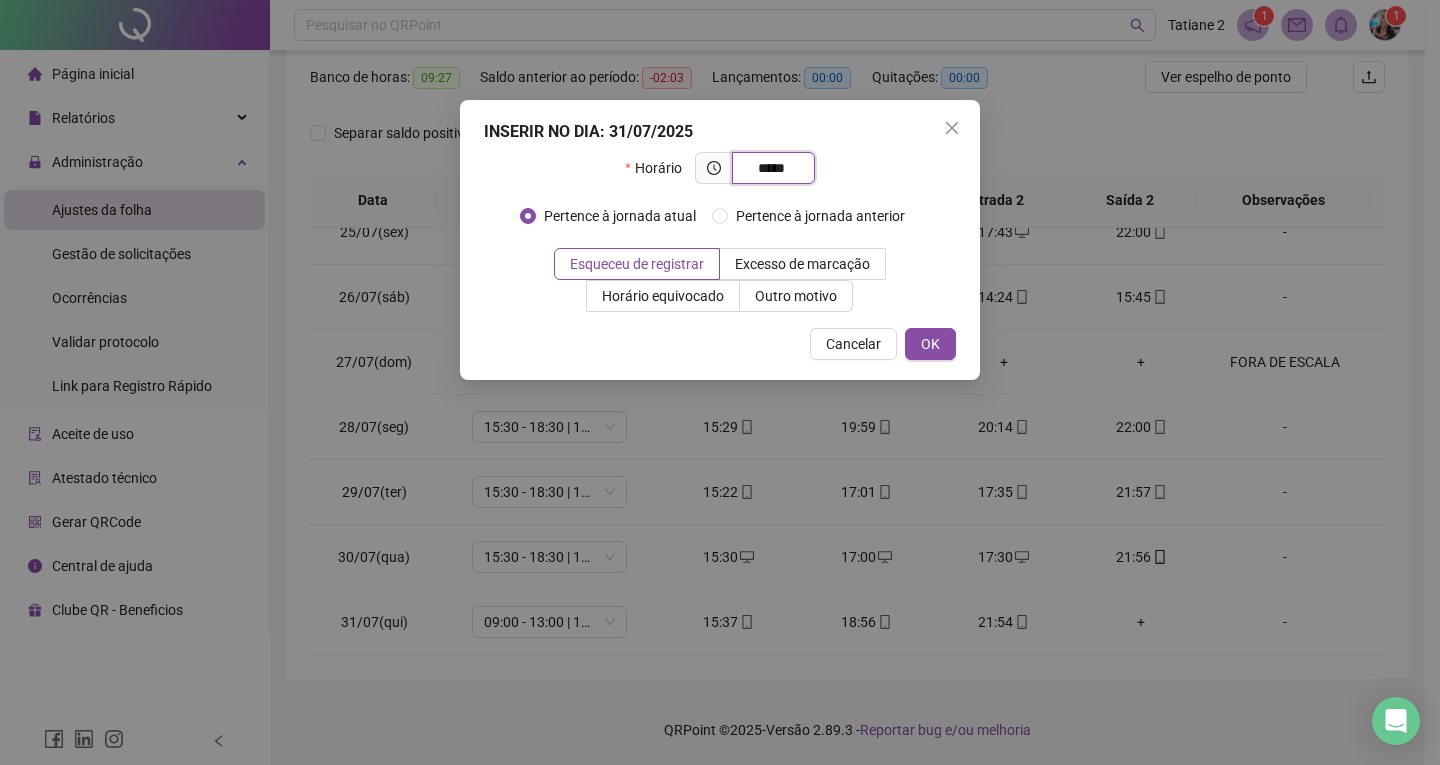 type on "*****" 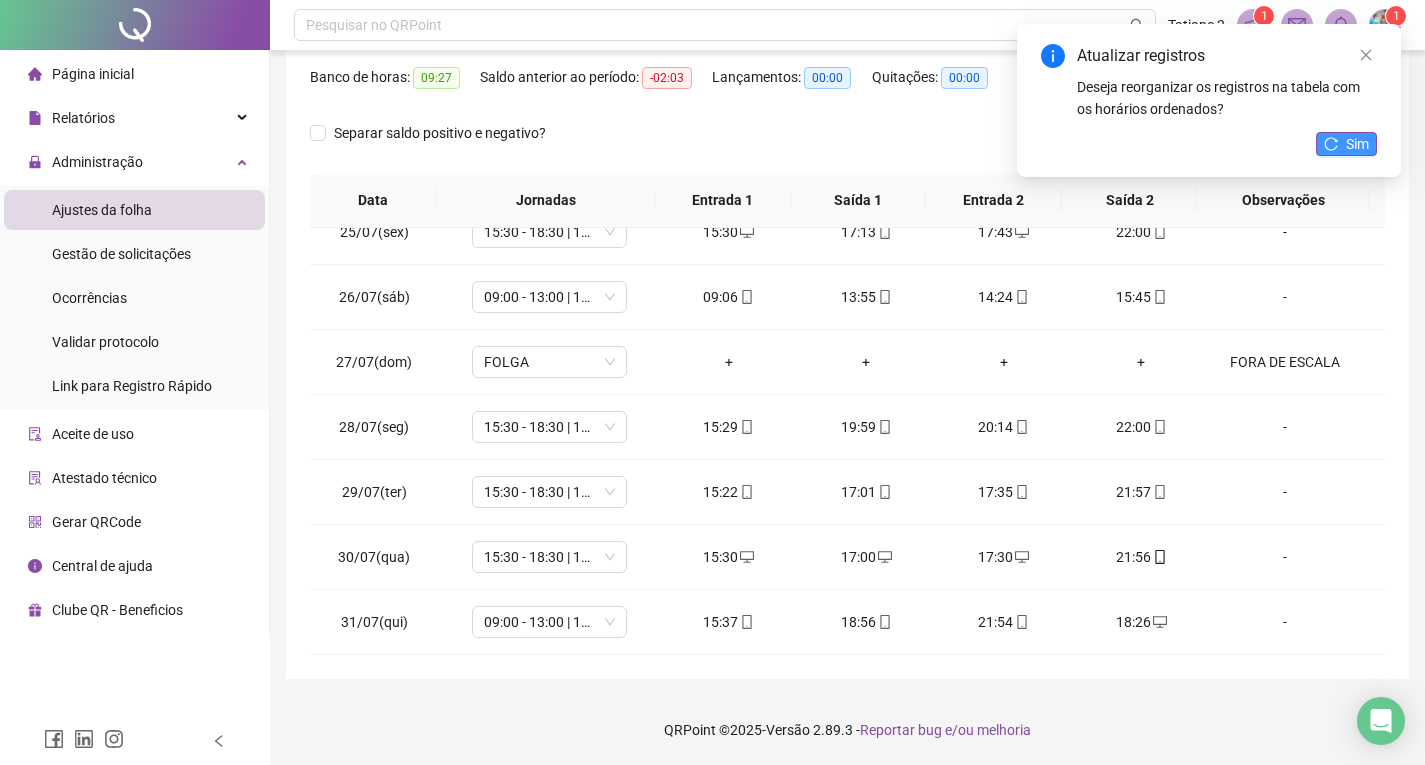 click on "Sim" at bounding box center [1357, 144] 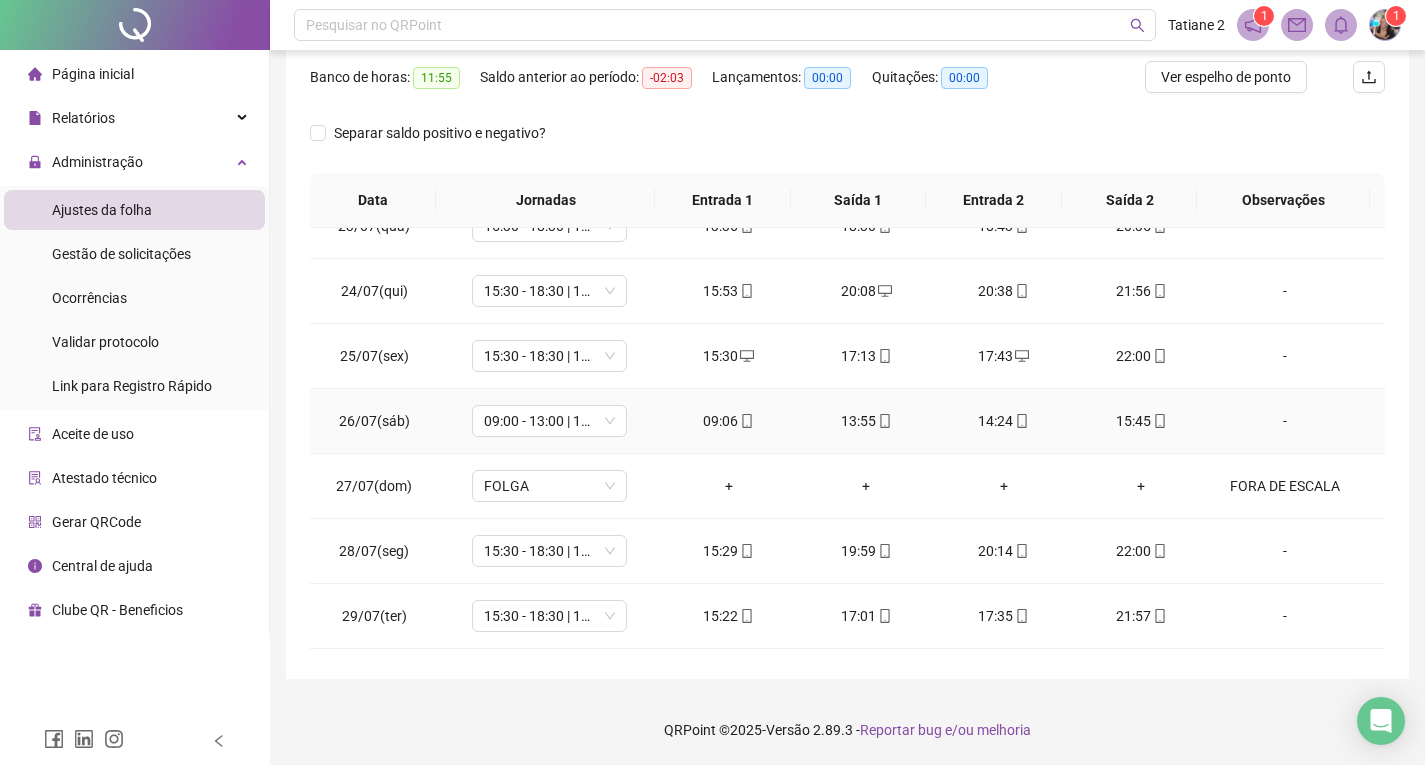 scroll, scrollTop: 1288, scrollLeft: 0, axis: vertical 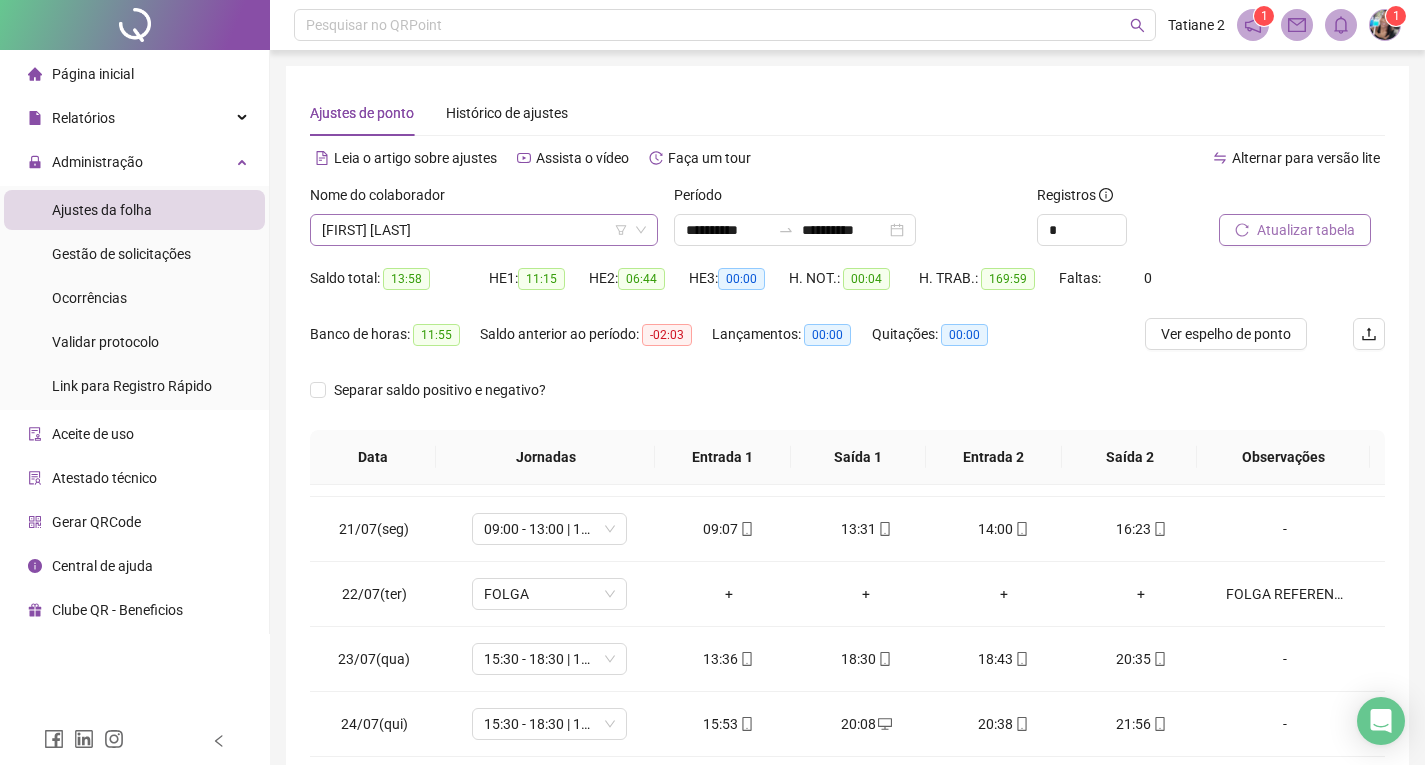 click on "[FIRST] [LAST]" at bounding box center [484, 230] 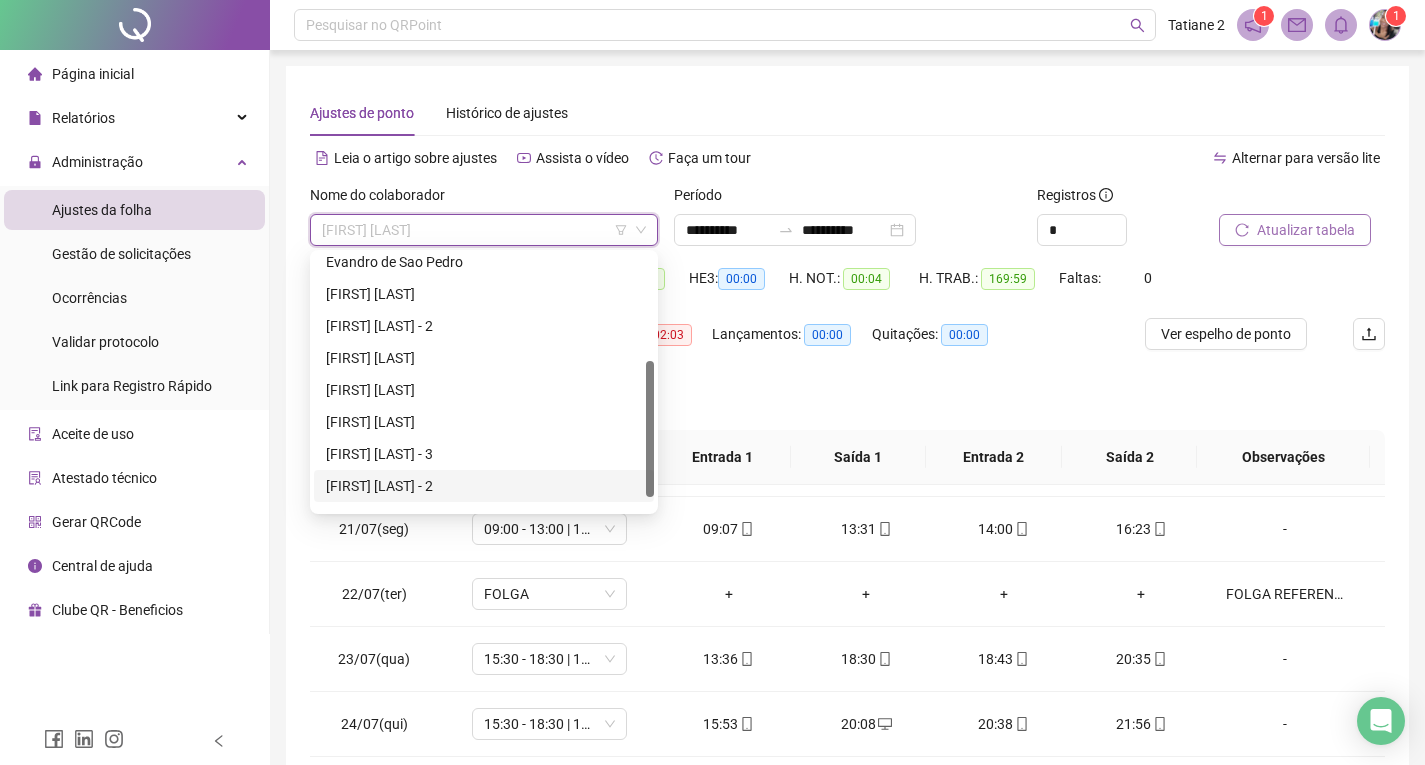 scroll, scrollTop: 224, scrollLeft: 0, axis: vertical 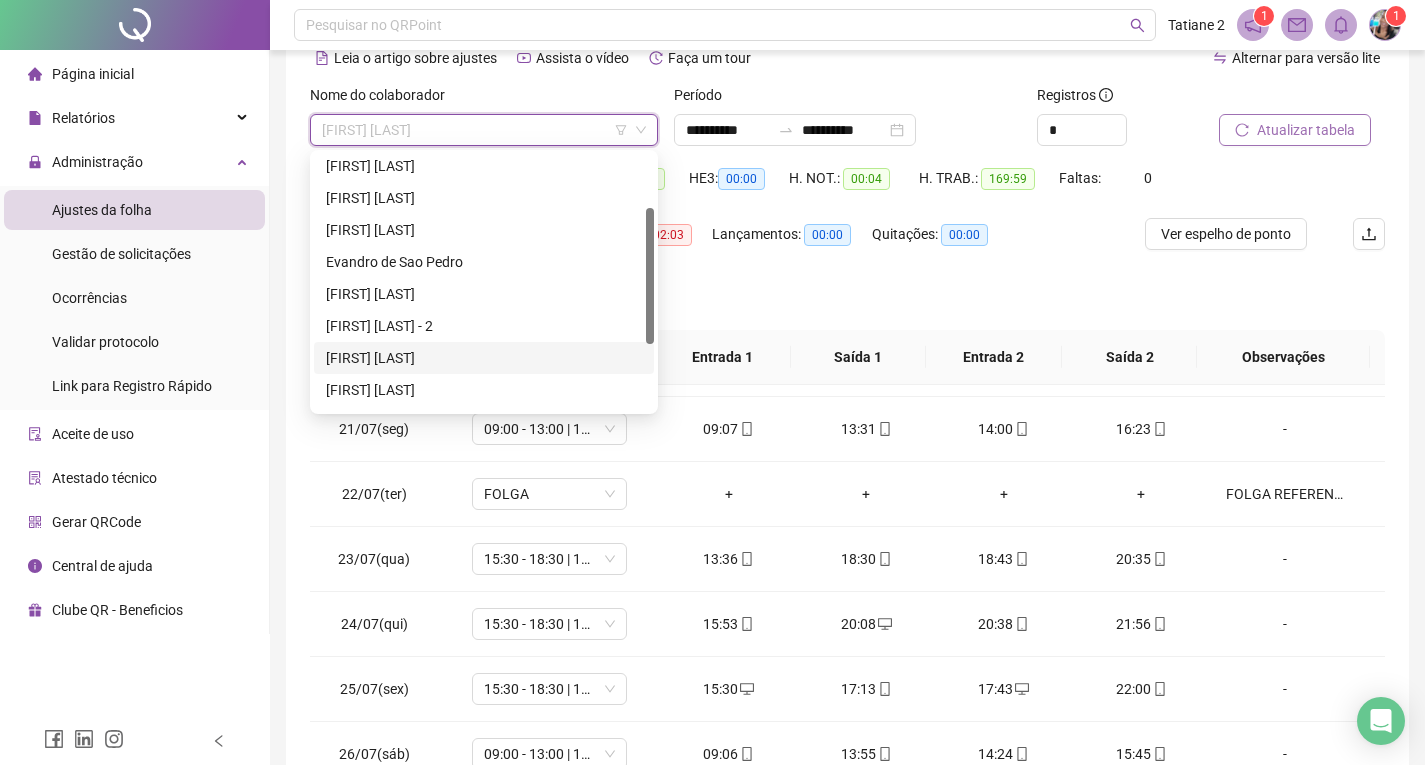 click on "[FIRST] [LAST]" at bounding box center (484, 358) 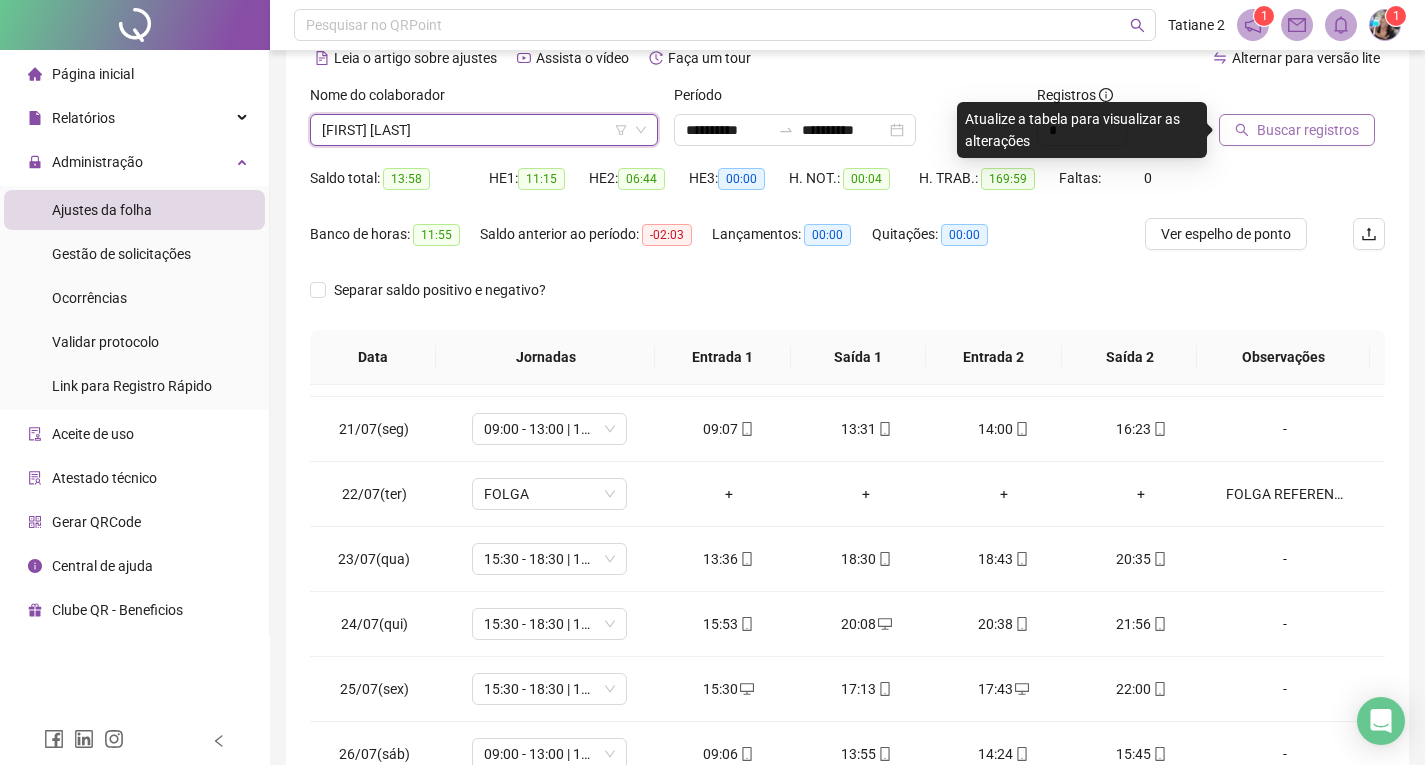 click on "Buscar registros" at bounding box center (1308, 130) 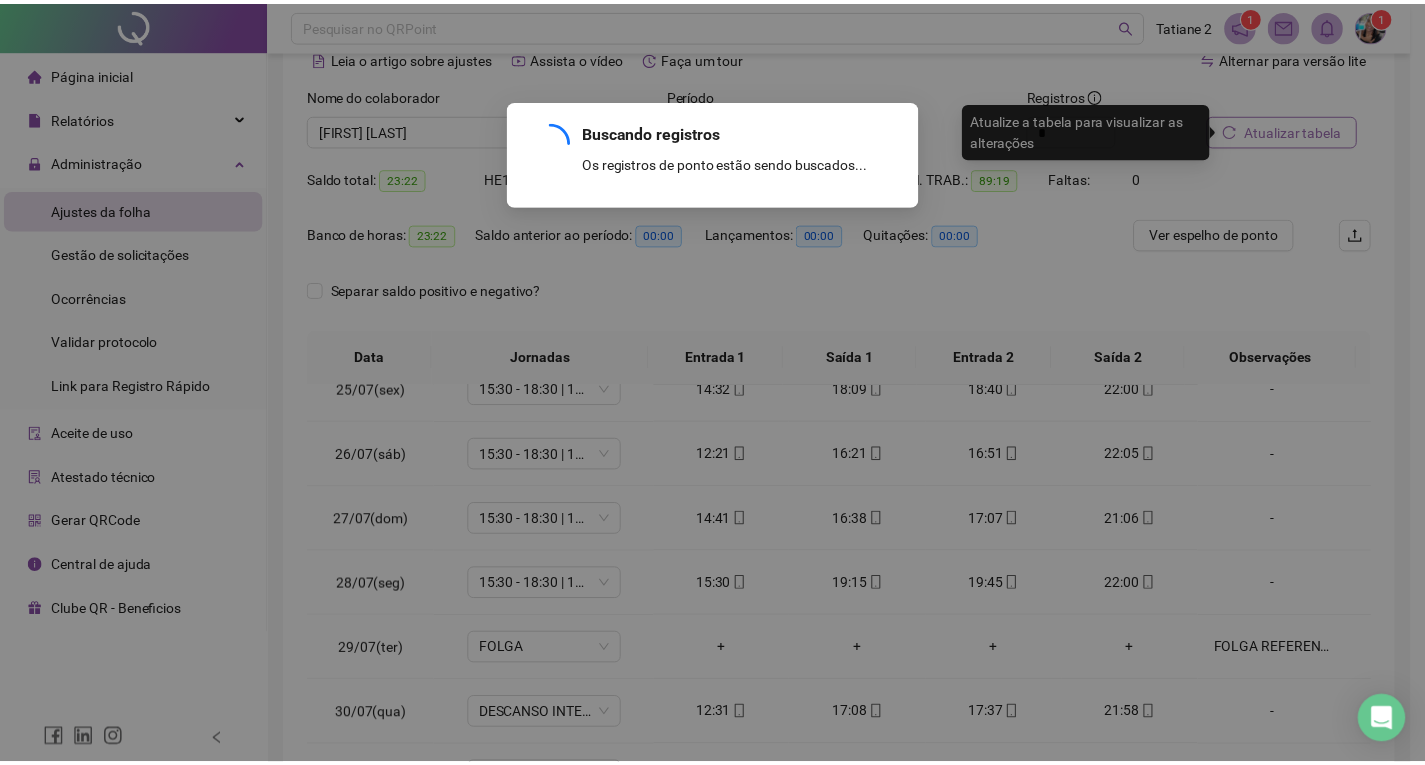 scroll, scrollTop: 548, scrollLeft: 0, axis: vertical 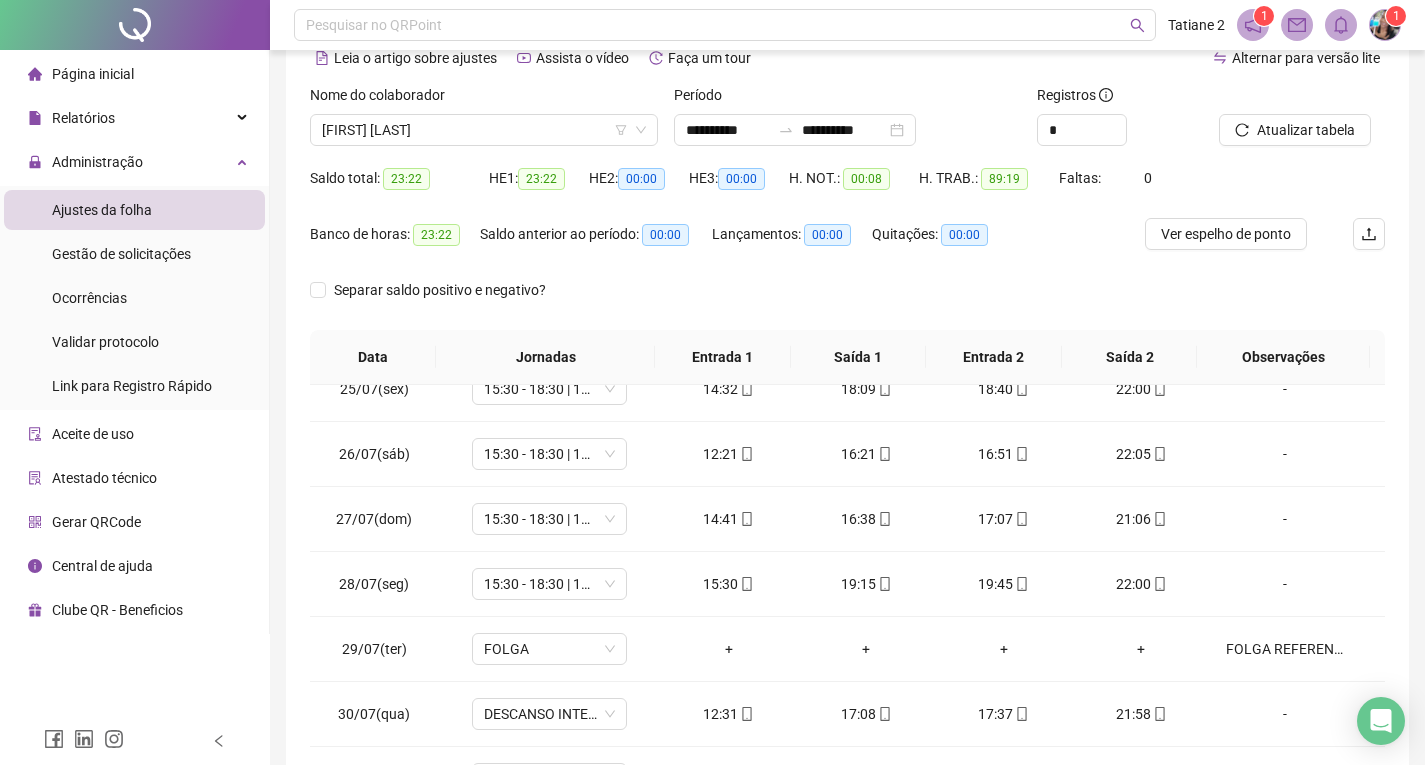 click on "Separar saldo positivo e negativo?" at bounding box center [847, 302] 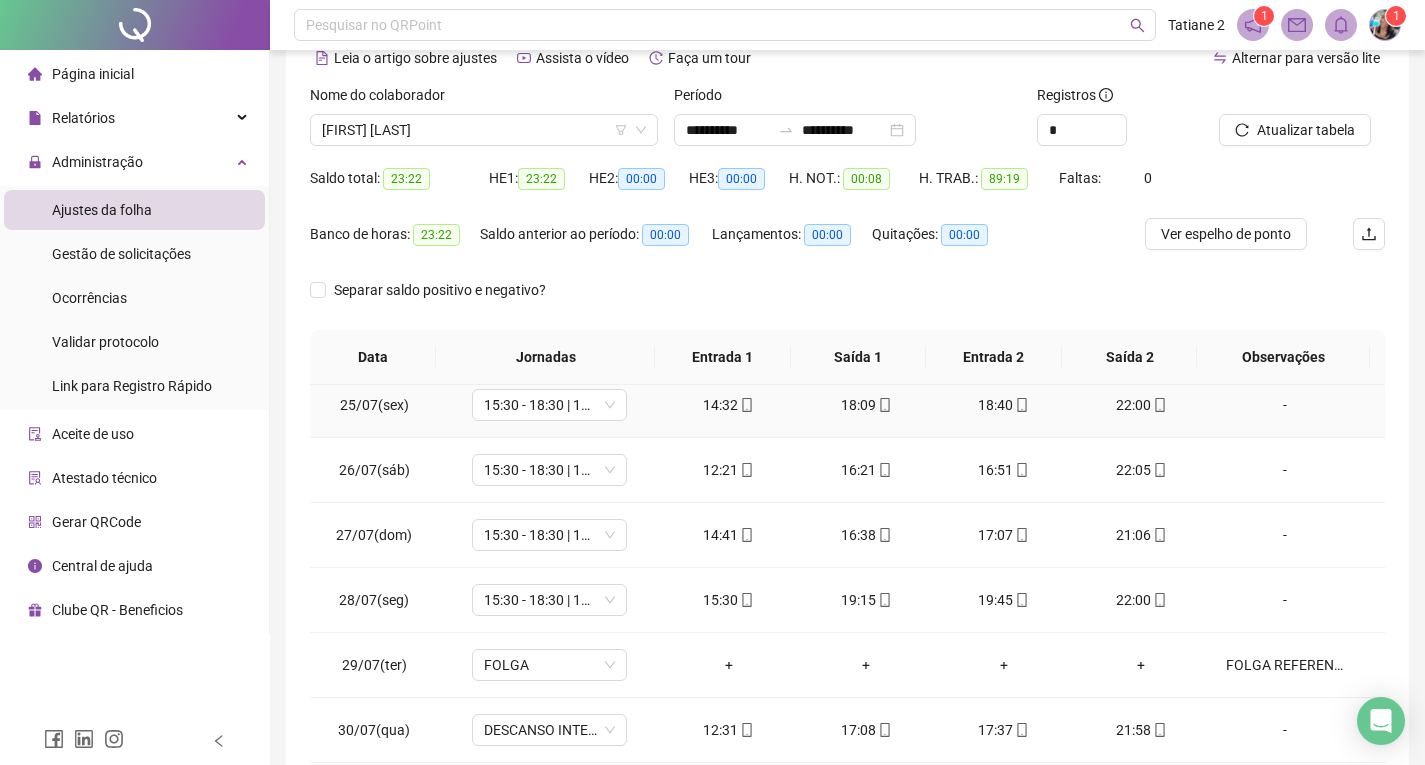 scroll, scrollTop: 548, scrollLeft: 0, axis: vertical 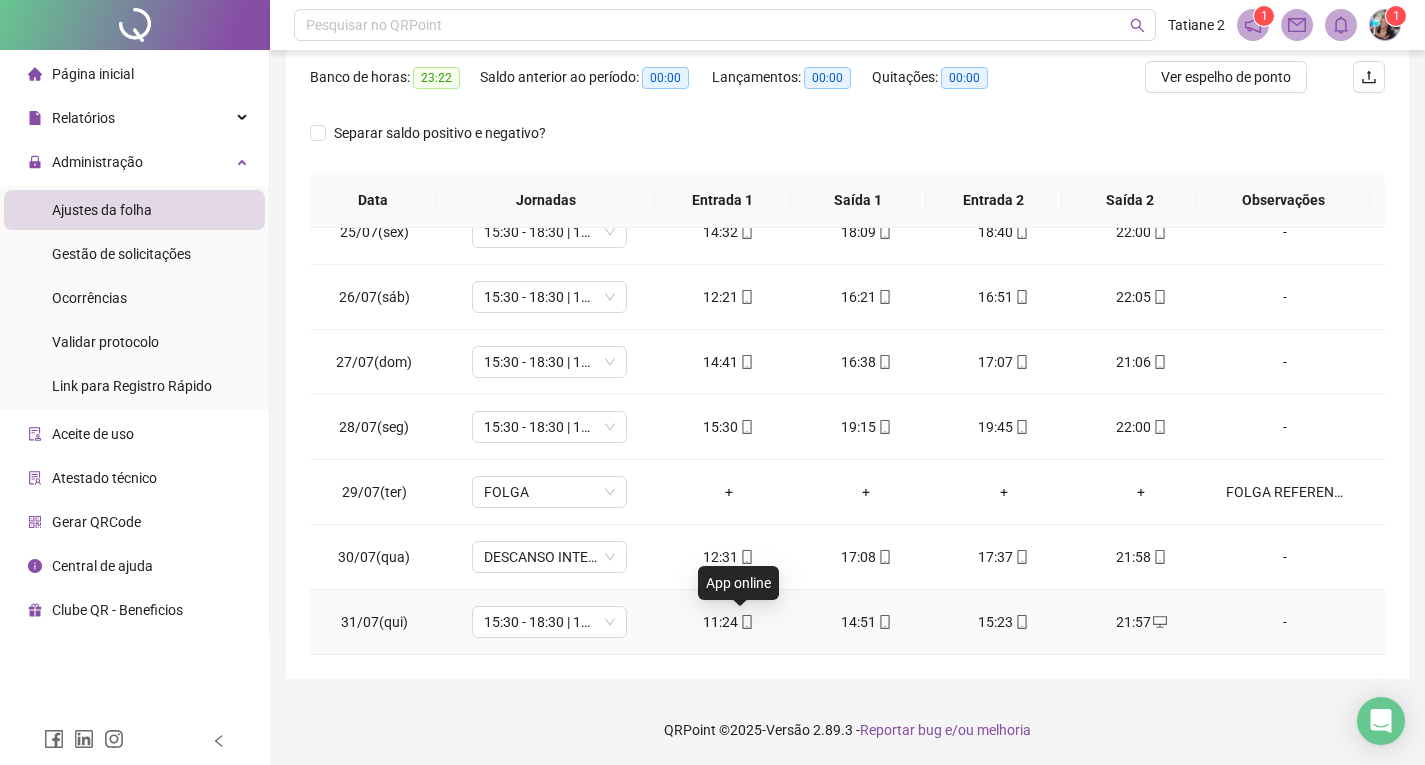 click 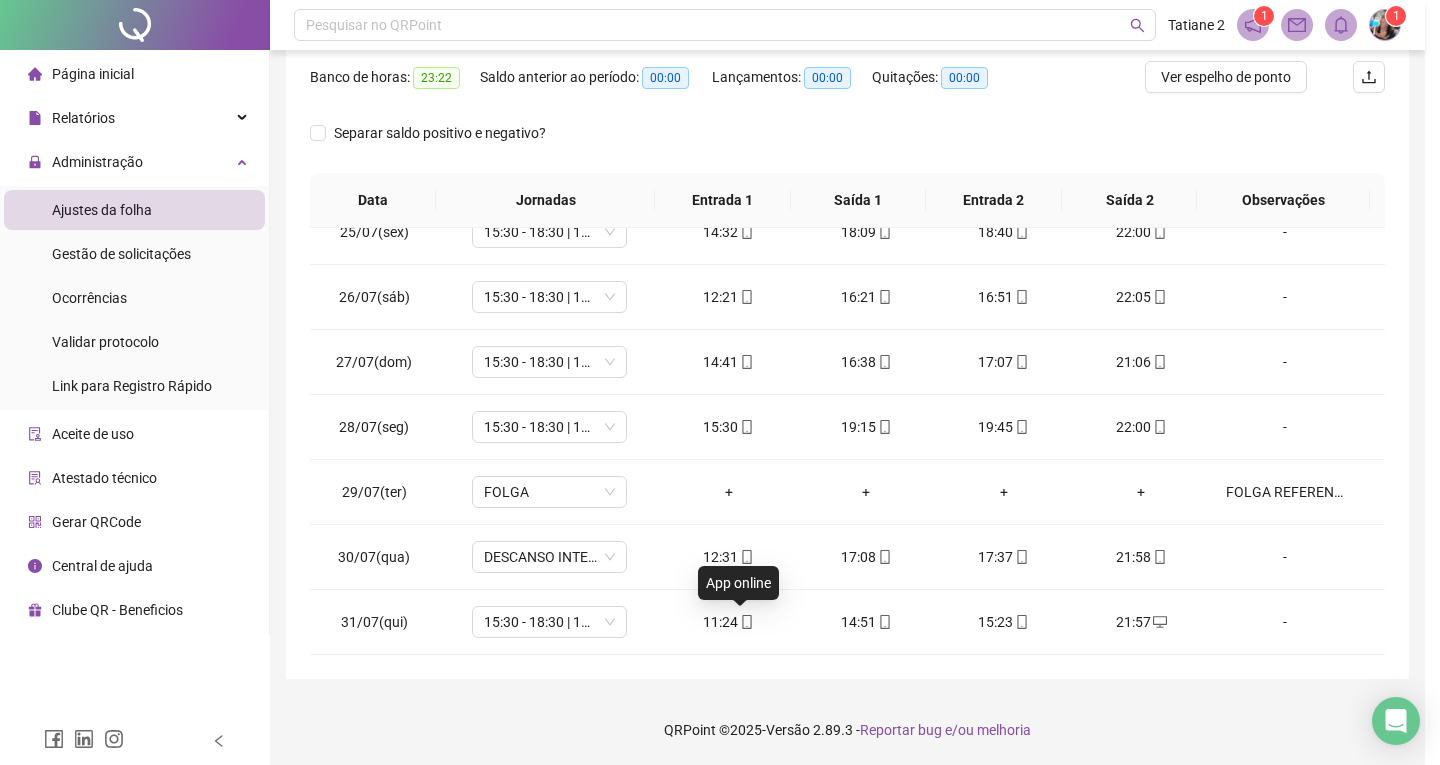 type on "**********" 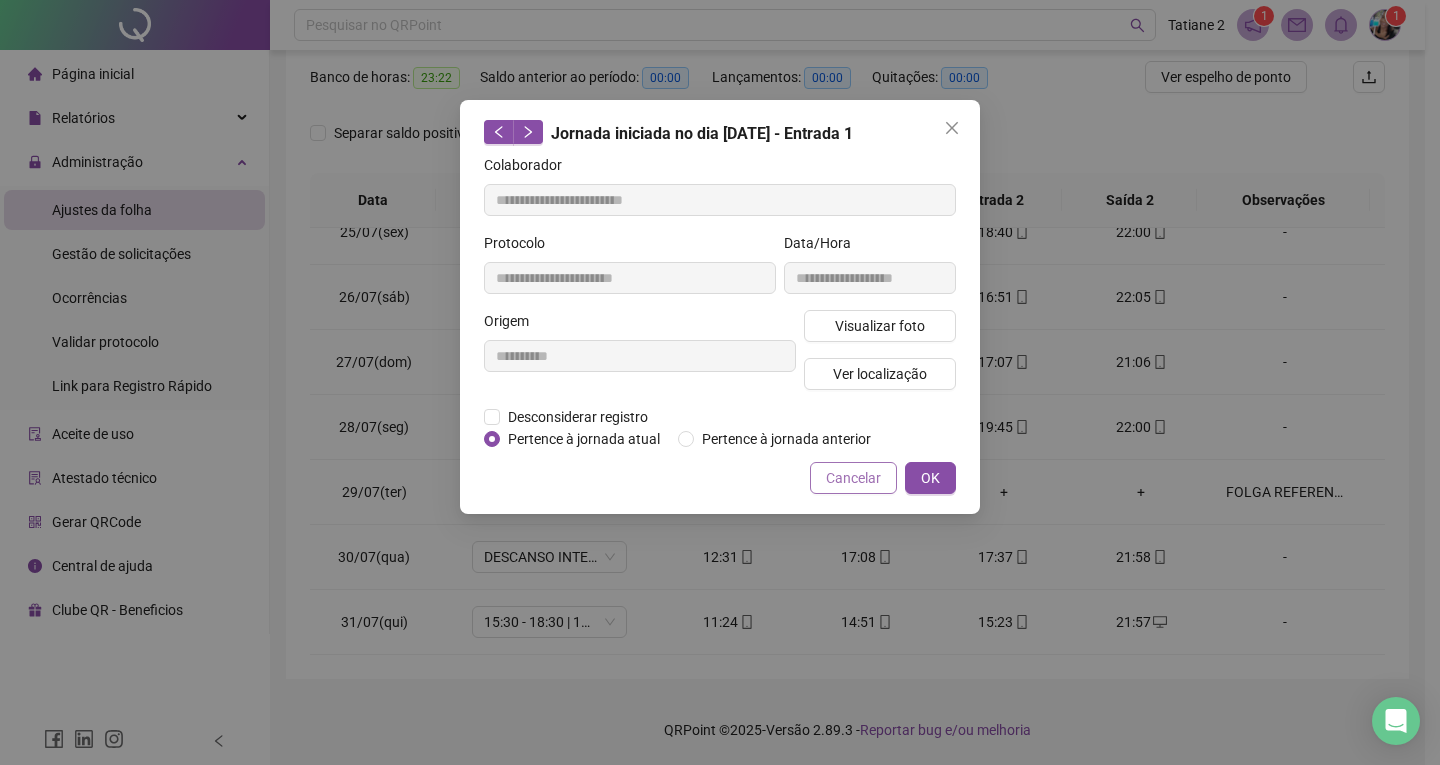 click on "Cancelar" at bounding box center (853, 478) 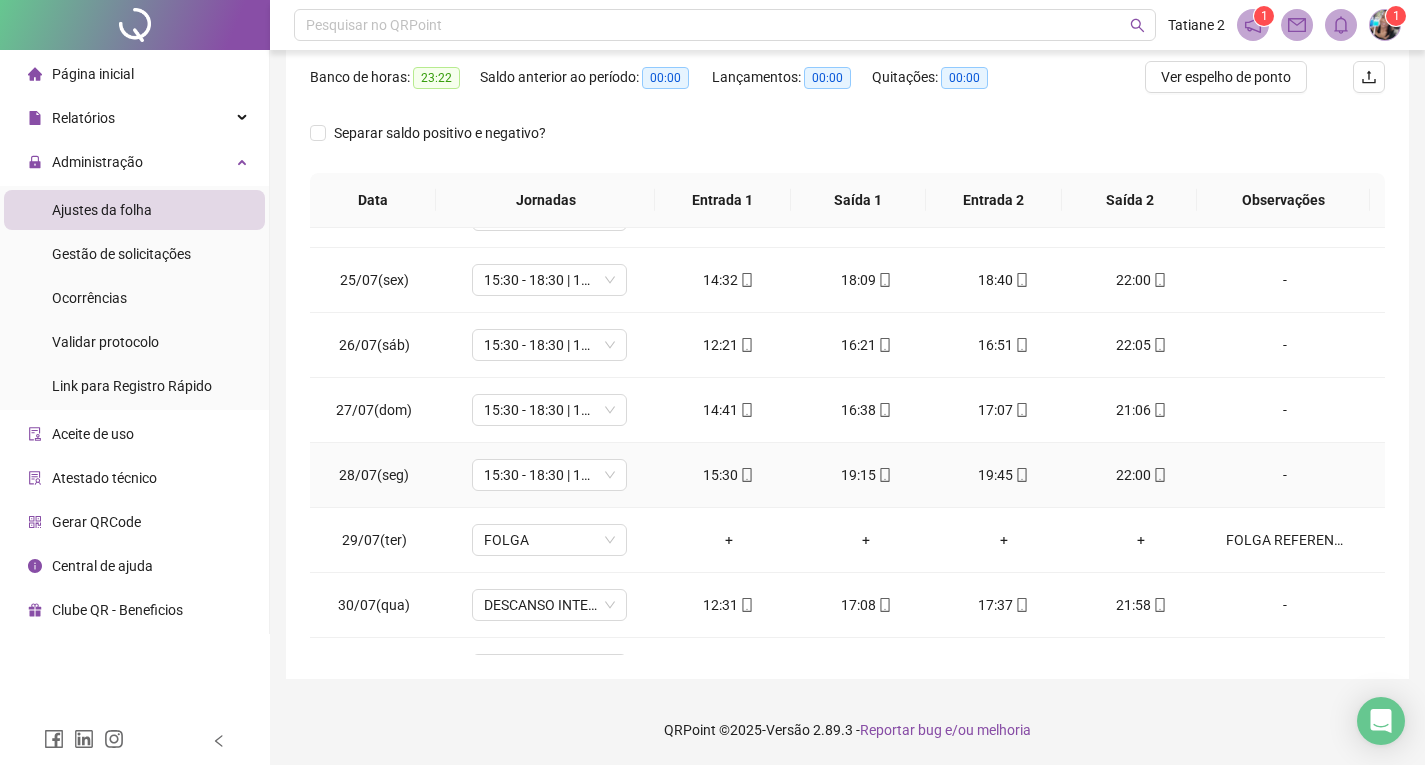 scroll, scrollTop: 548, scrollLeft: 0, axis: vertical 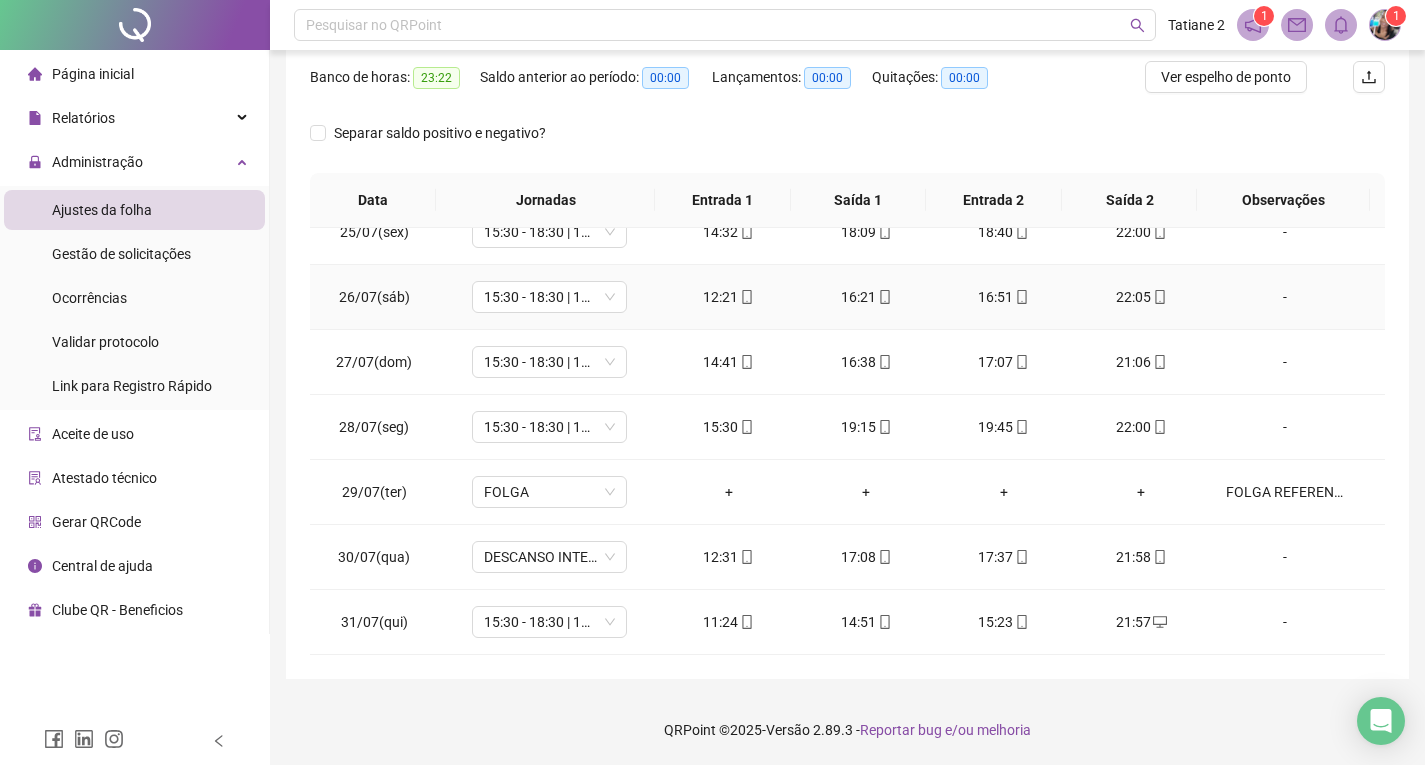 click on "12:21" at bounding box center [729, 297] 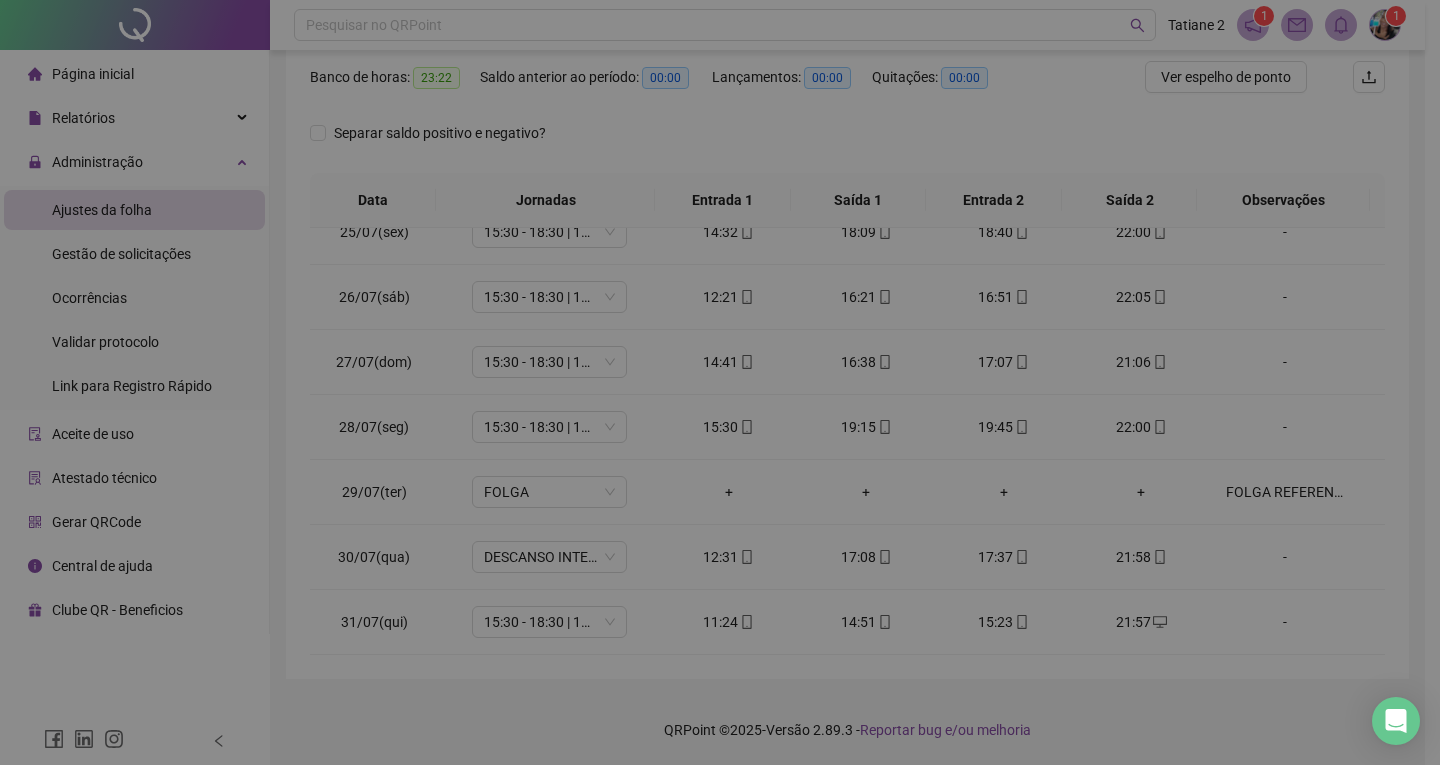 type on "**********" 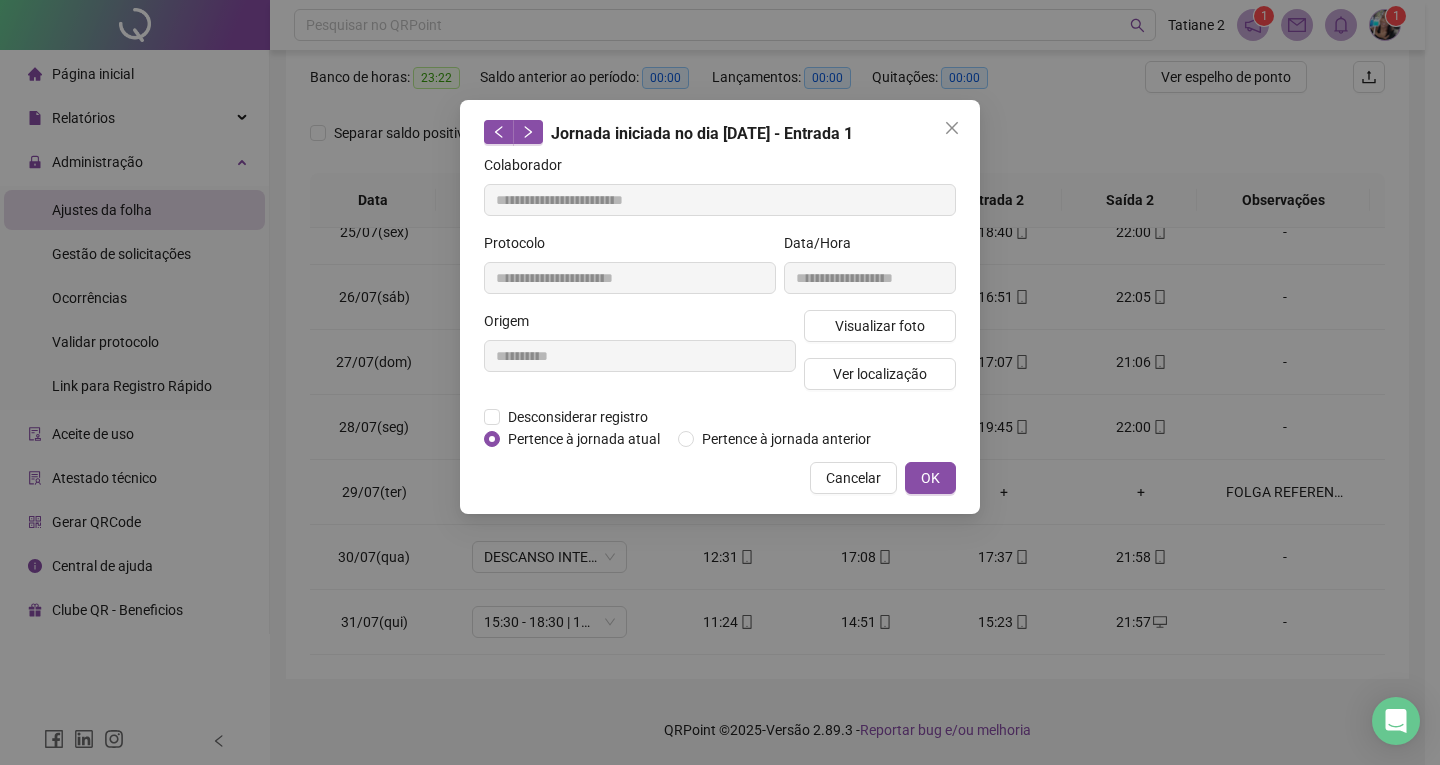 click 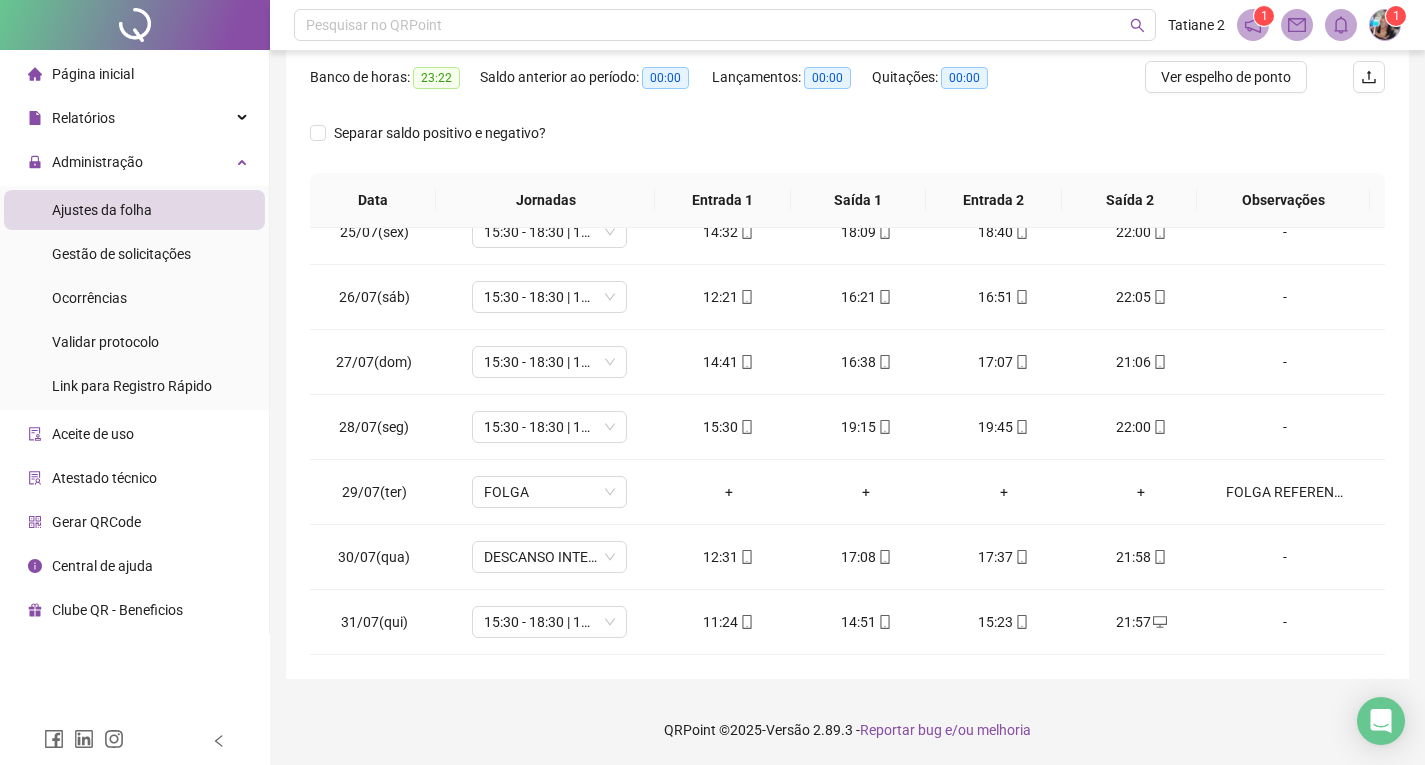 drag, startPoint x: 922, startPoint y: 197, endPoint x: 945, endPoint y: 158, distance: 45.276924 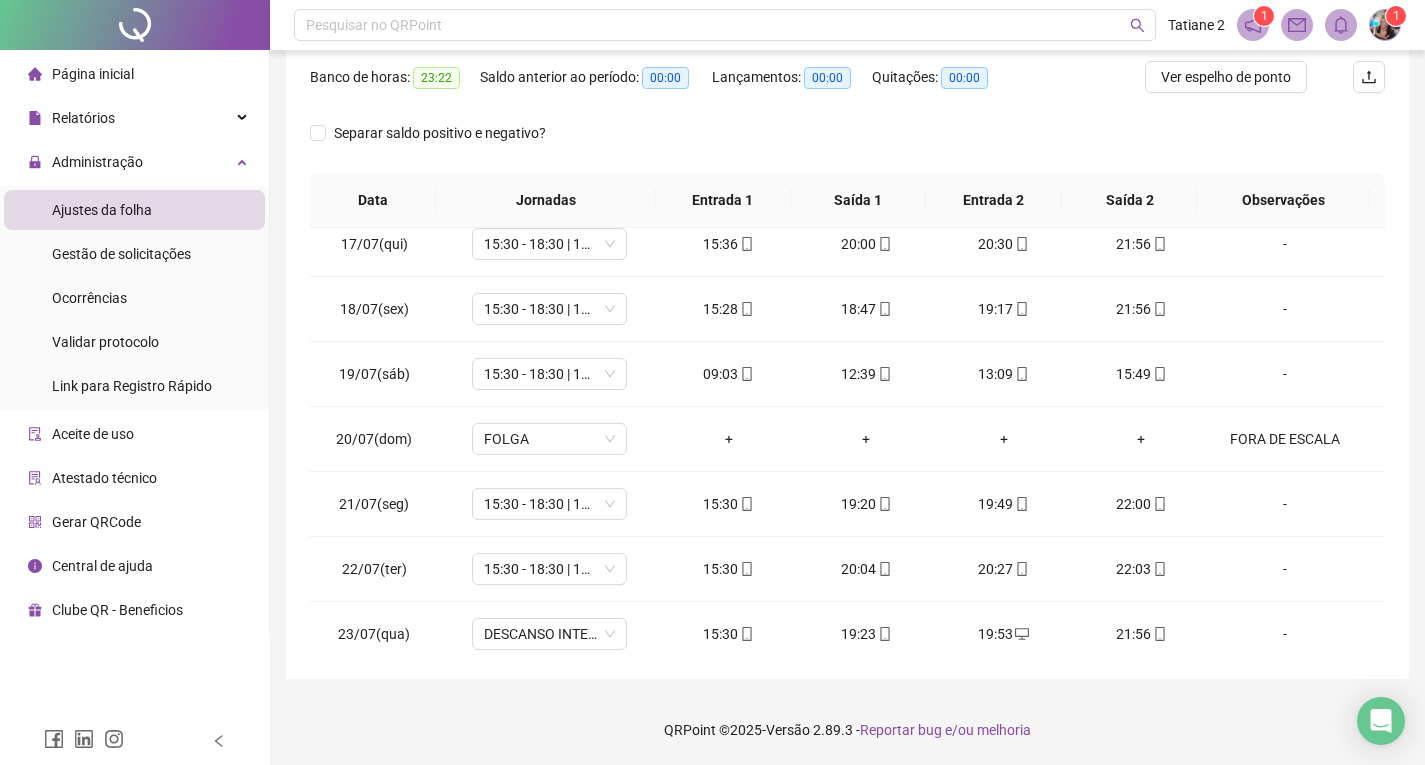 scroll, scrollTop: 0, scrollLeft: 0, axis: both 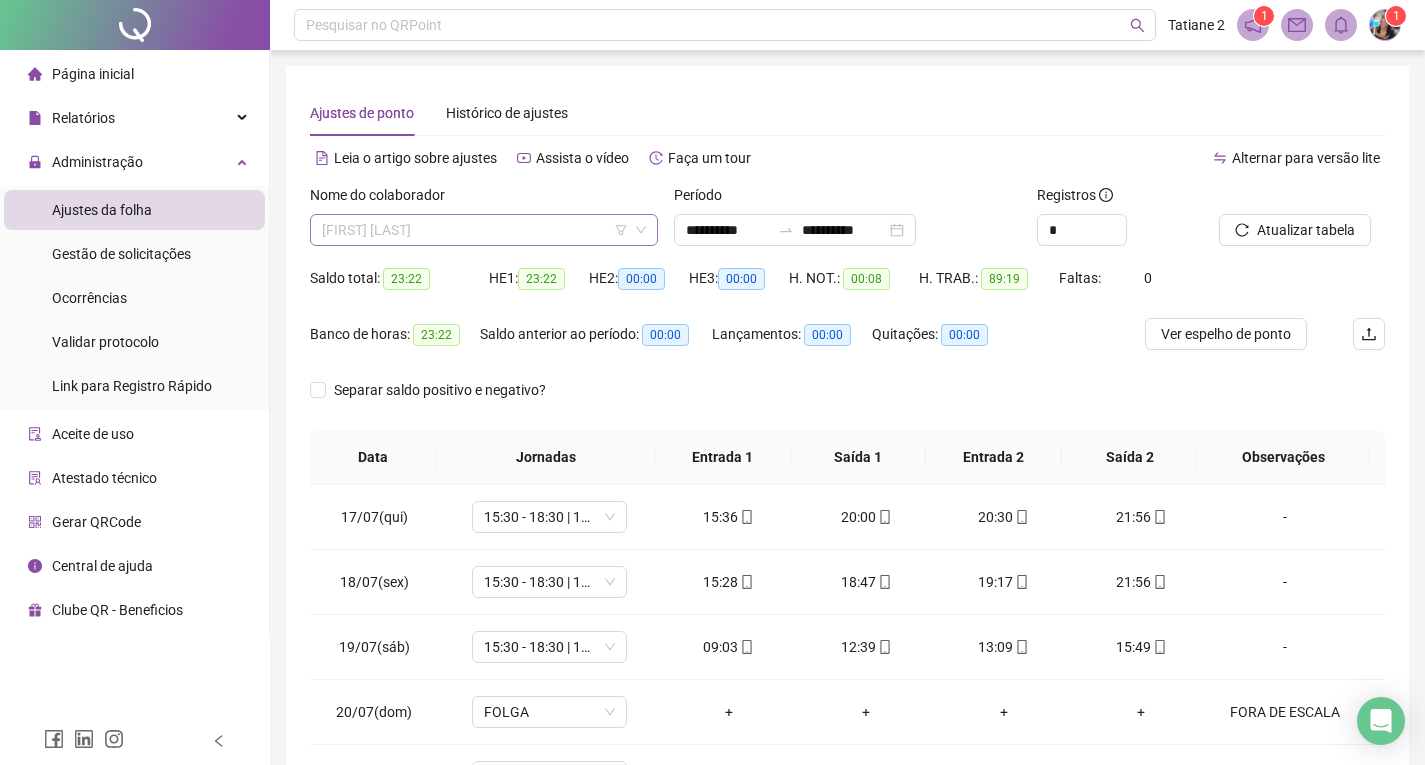 click on "[FIRST] [LAST]" at bounding box center (484, 230) 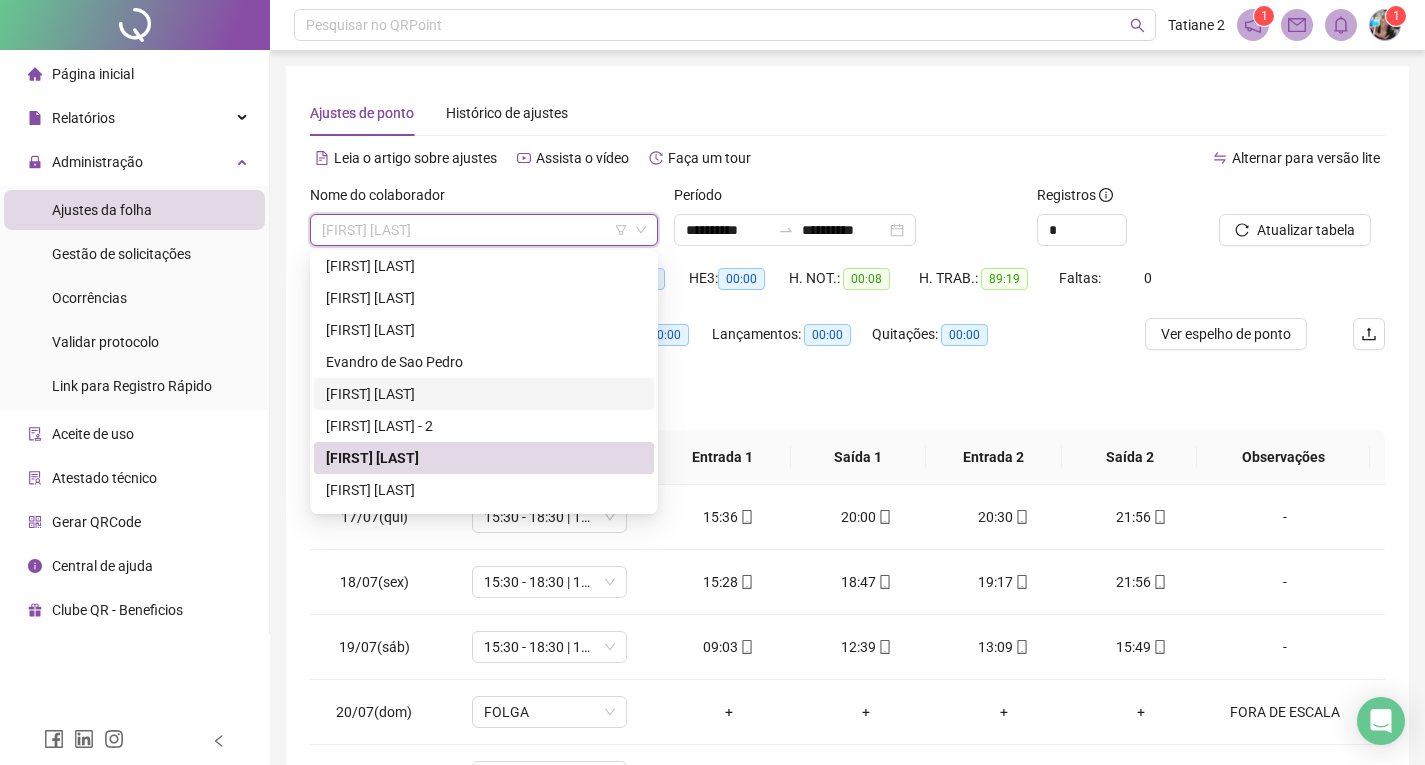 drag, startPoint x: 417, startPoint y: 329, endPoint x: 380, endPoint y: 394, distance: 74.793045 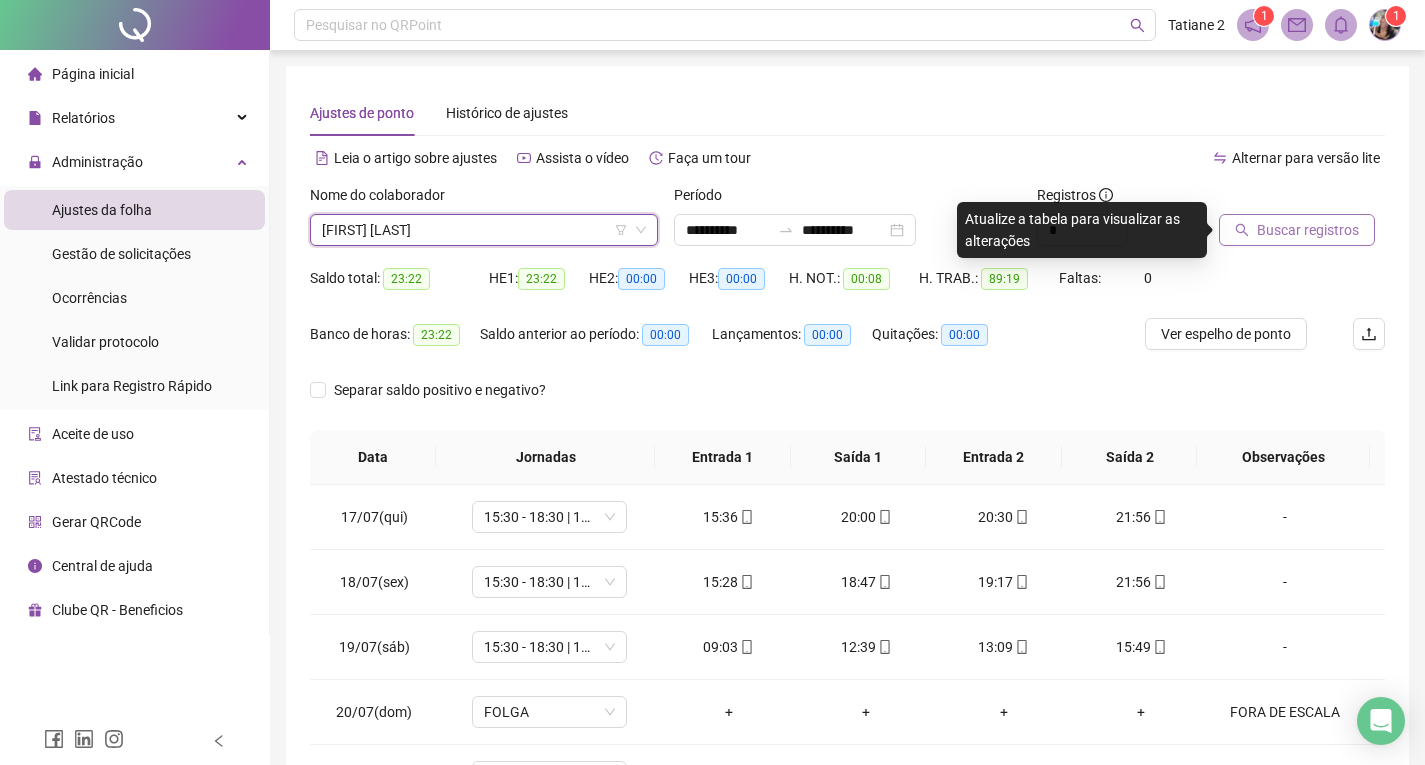 click on "Buscar registros" at bounding box center (1308, 230) 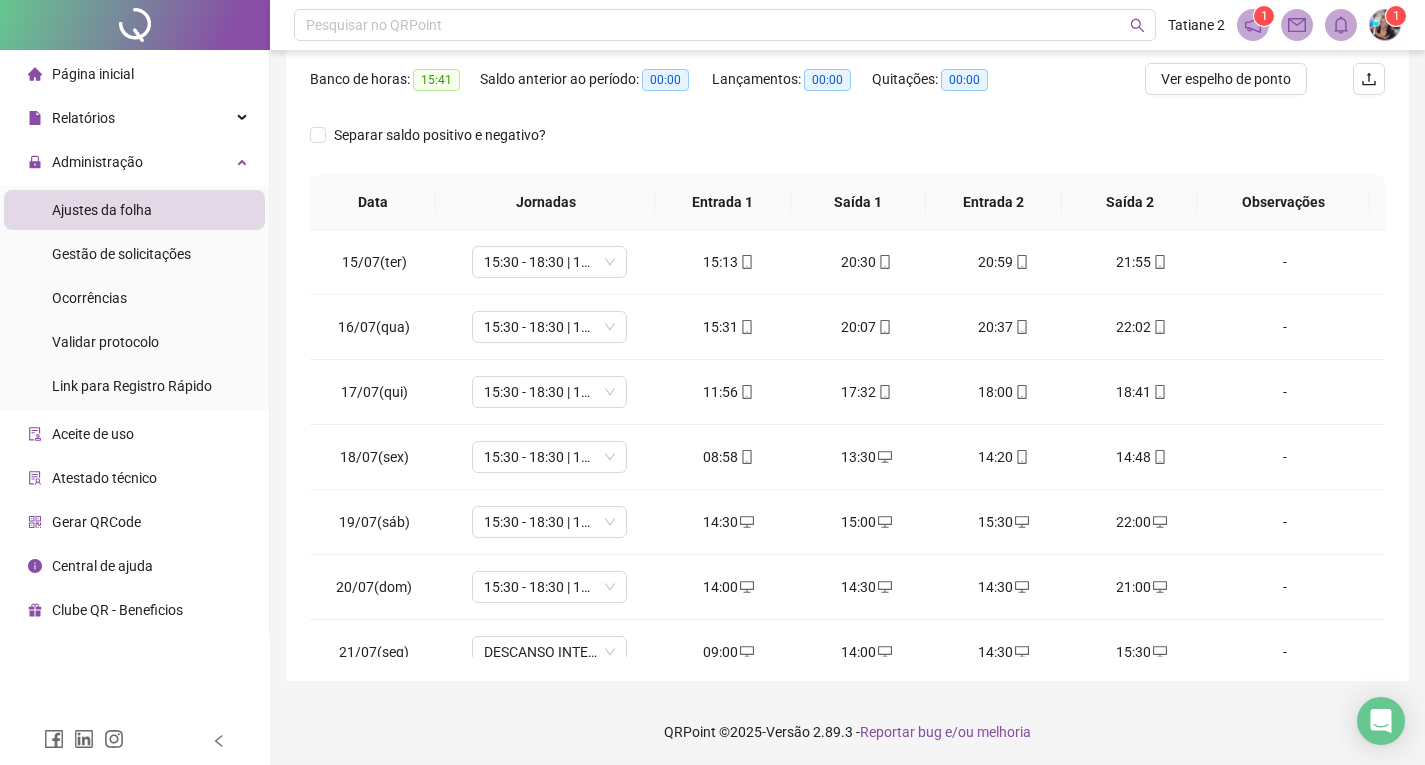 scroll, scrollTop: 257, scrollLeft: 0, axis: vertical 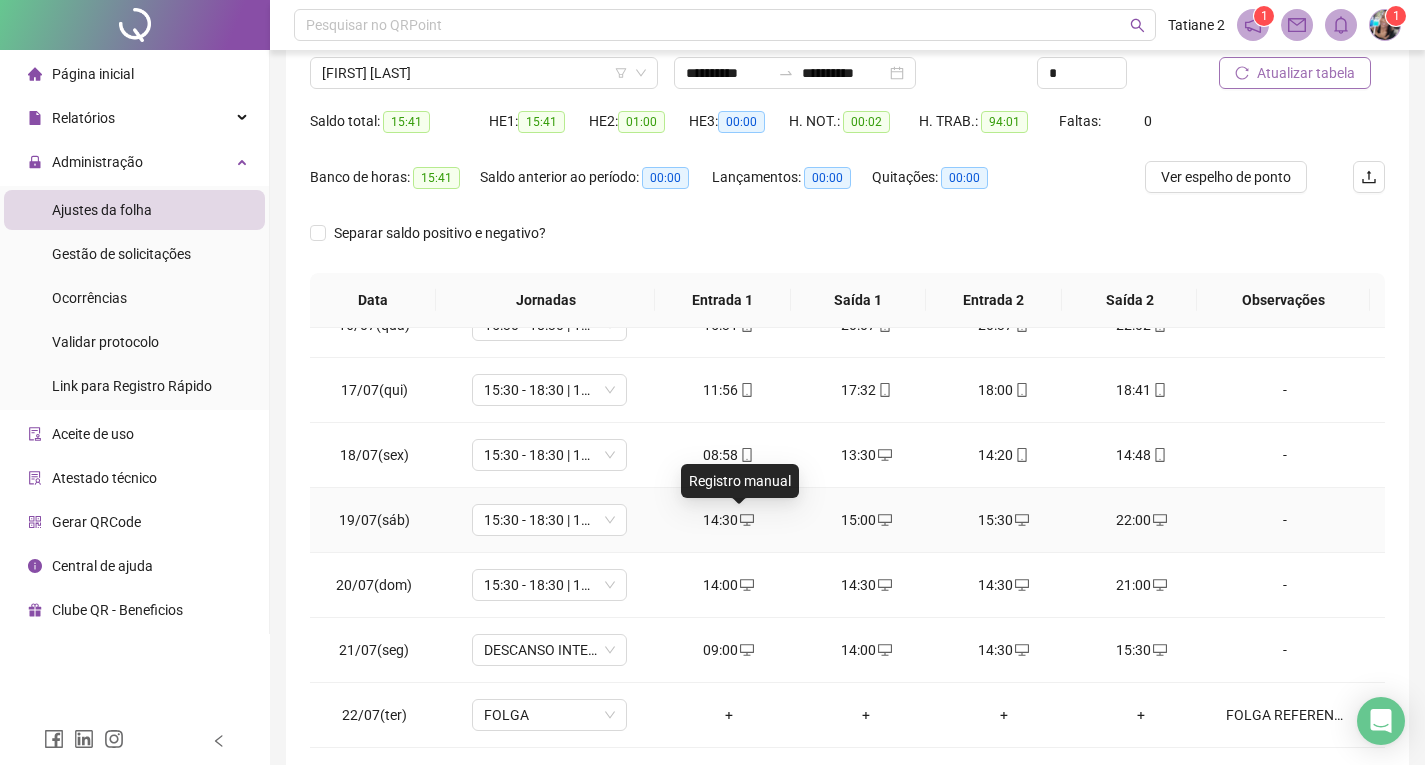 click 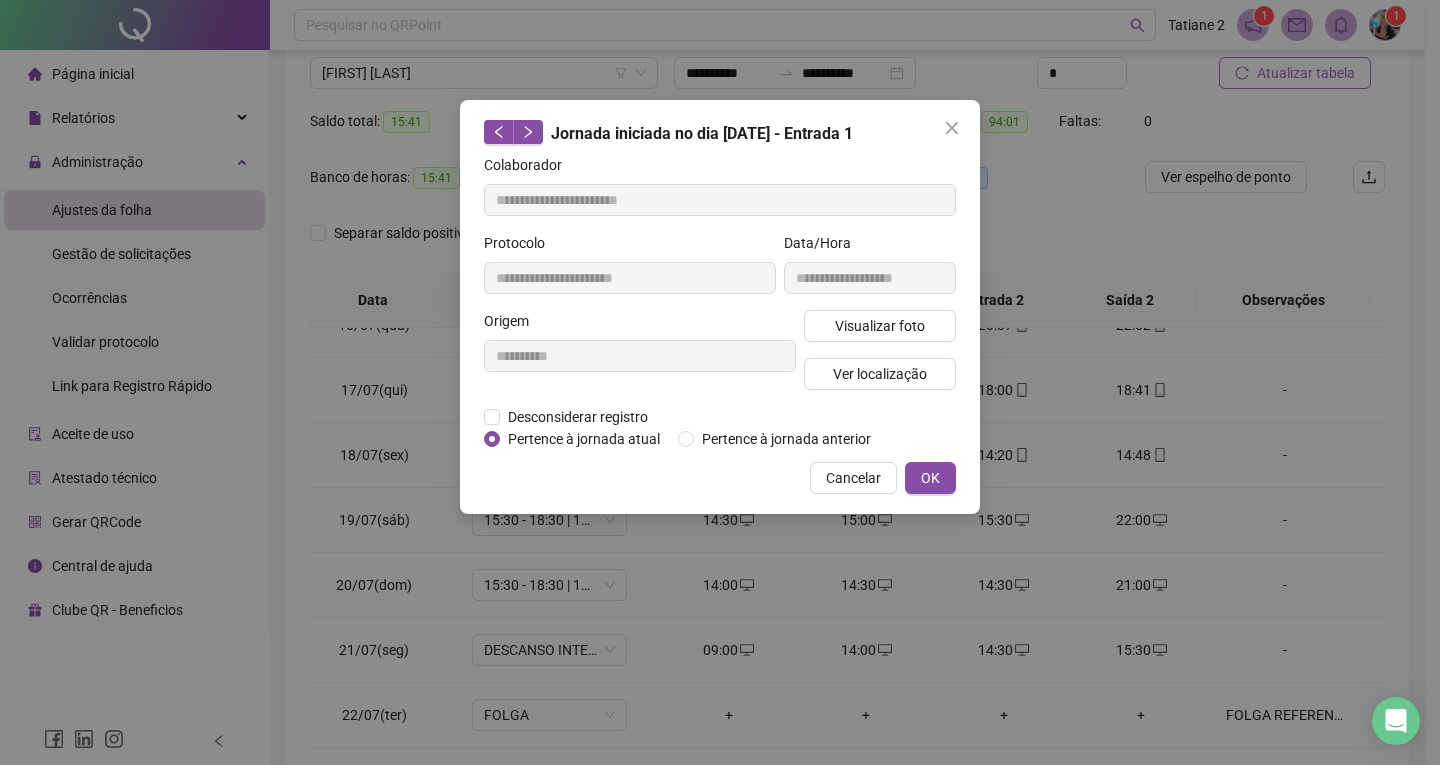 type on "**********" 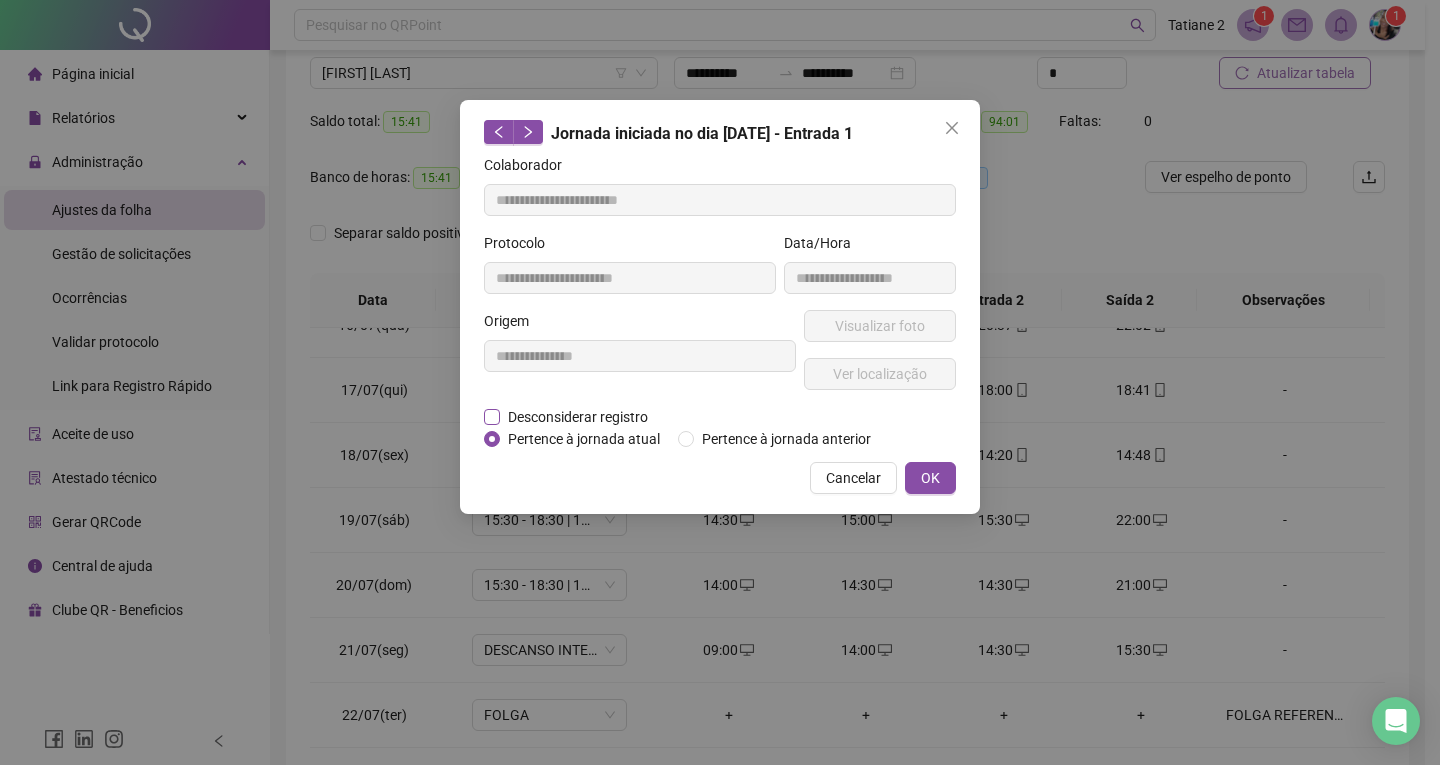 click on "Desconsiderar registro" at bounding box center [578, 417] 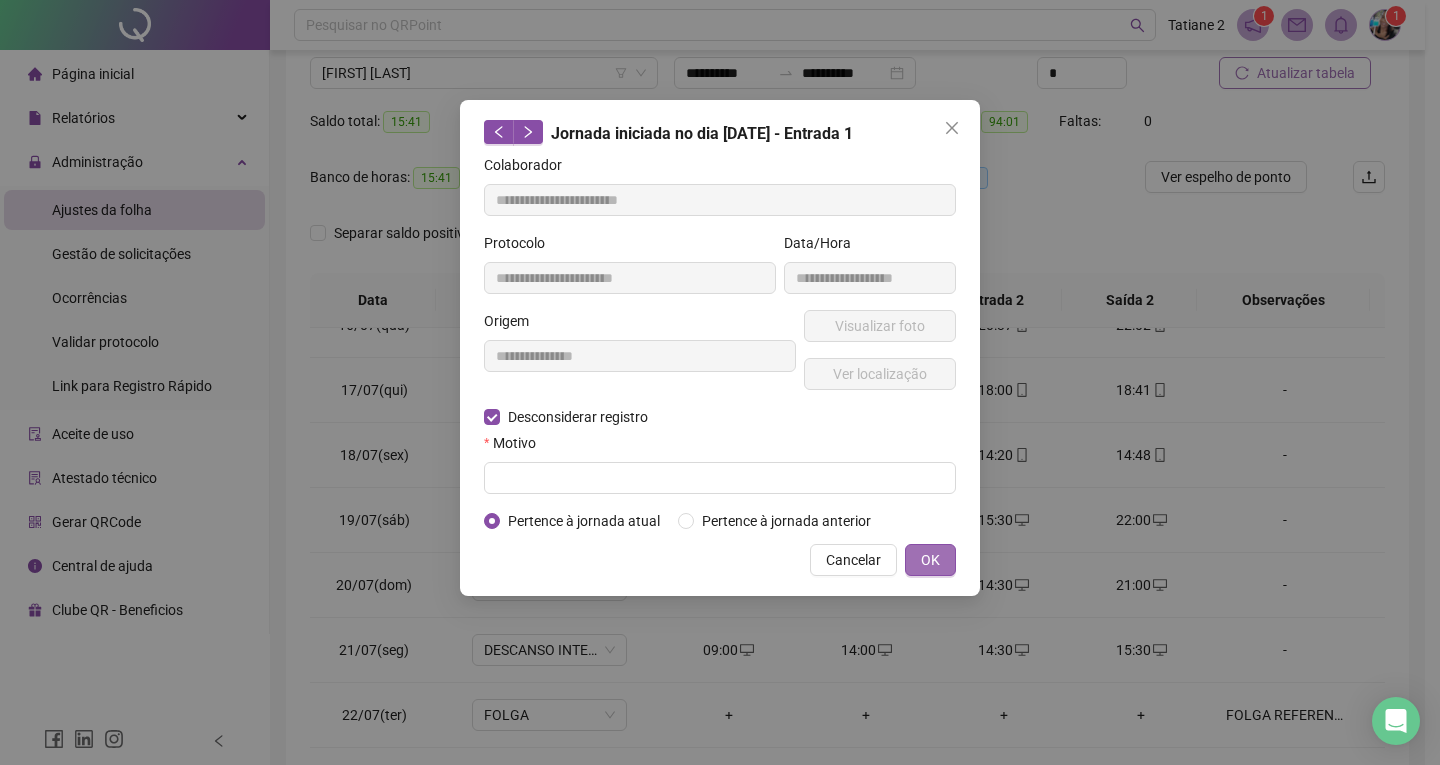 click on "OK" at bounding box center (930, 560) 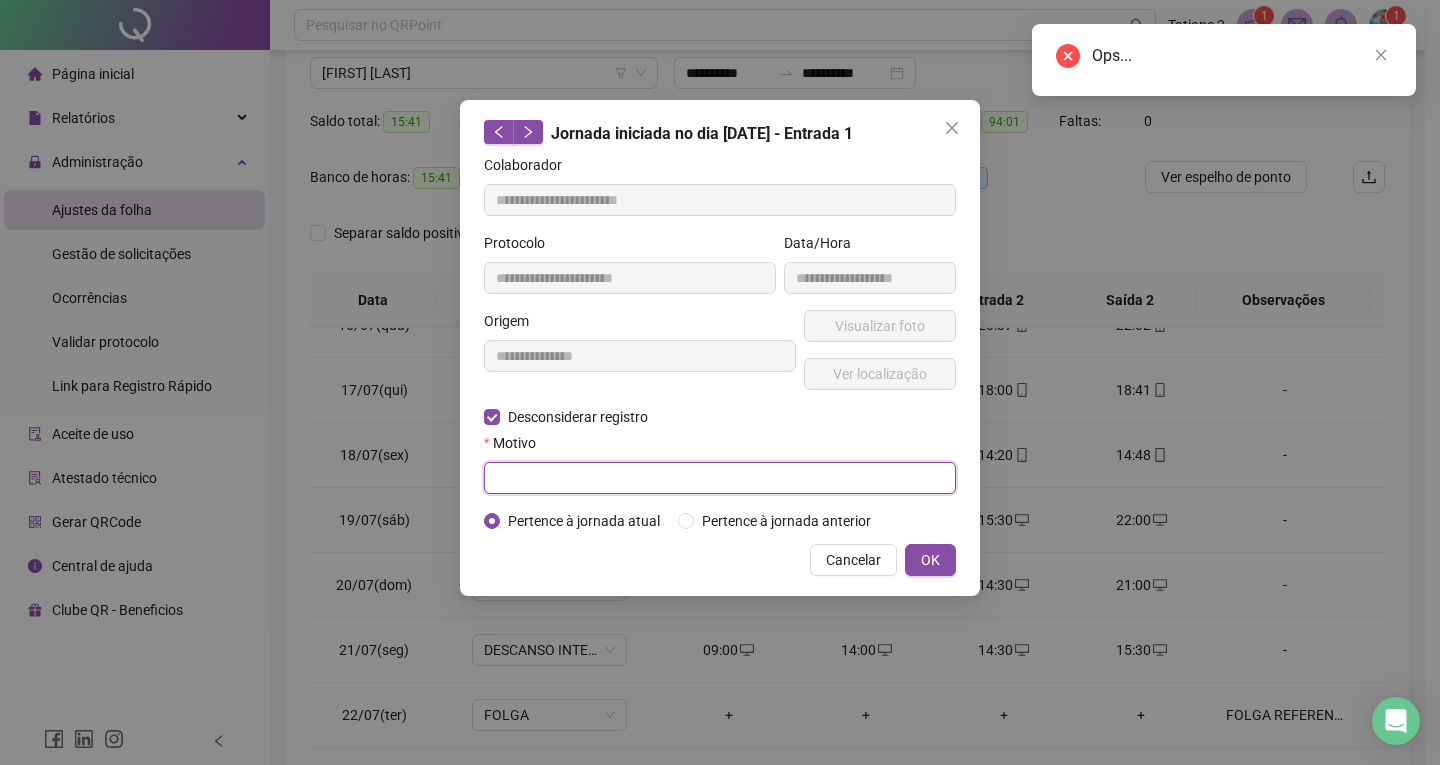 click at bounding box center (720, 478) 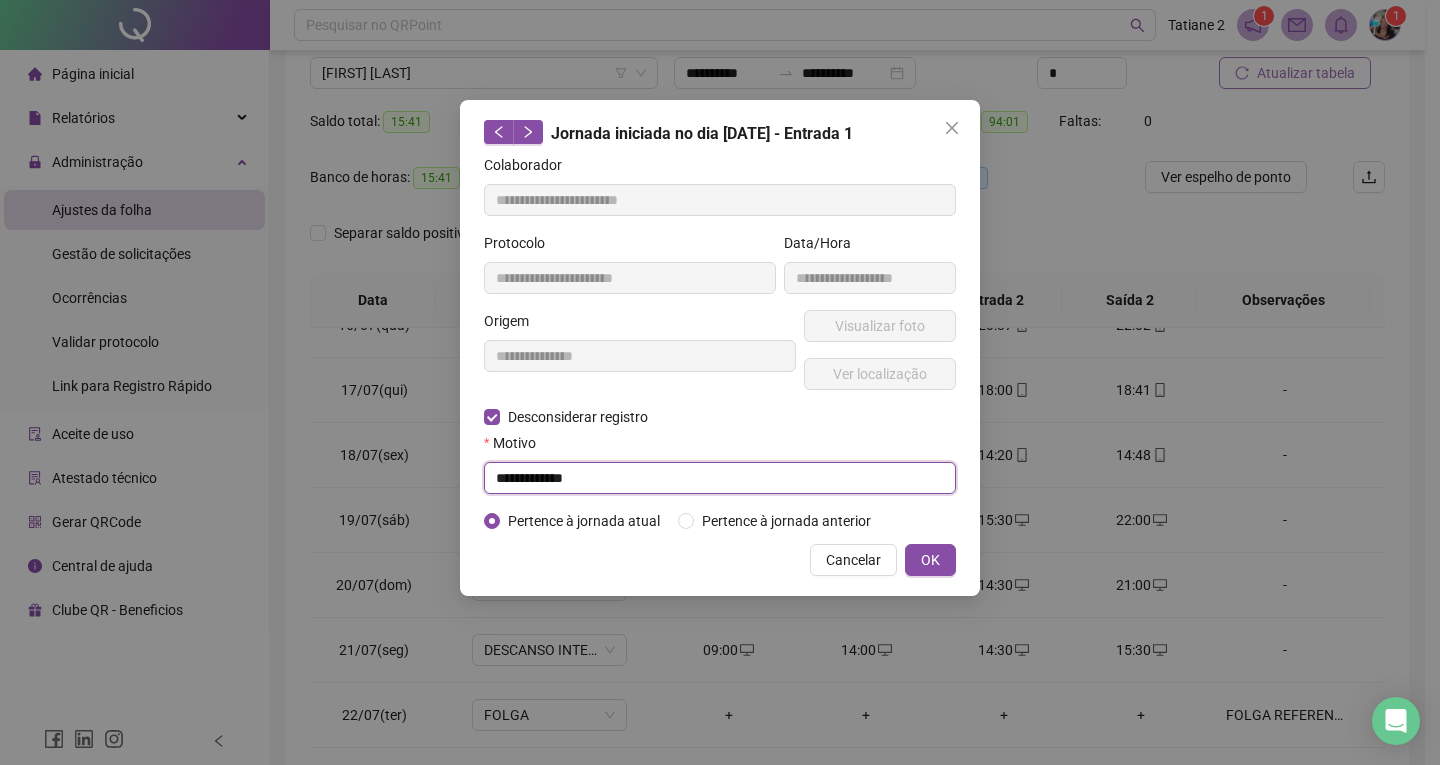 type on "**********" 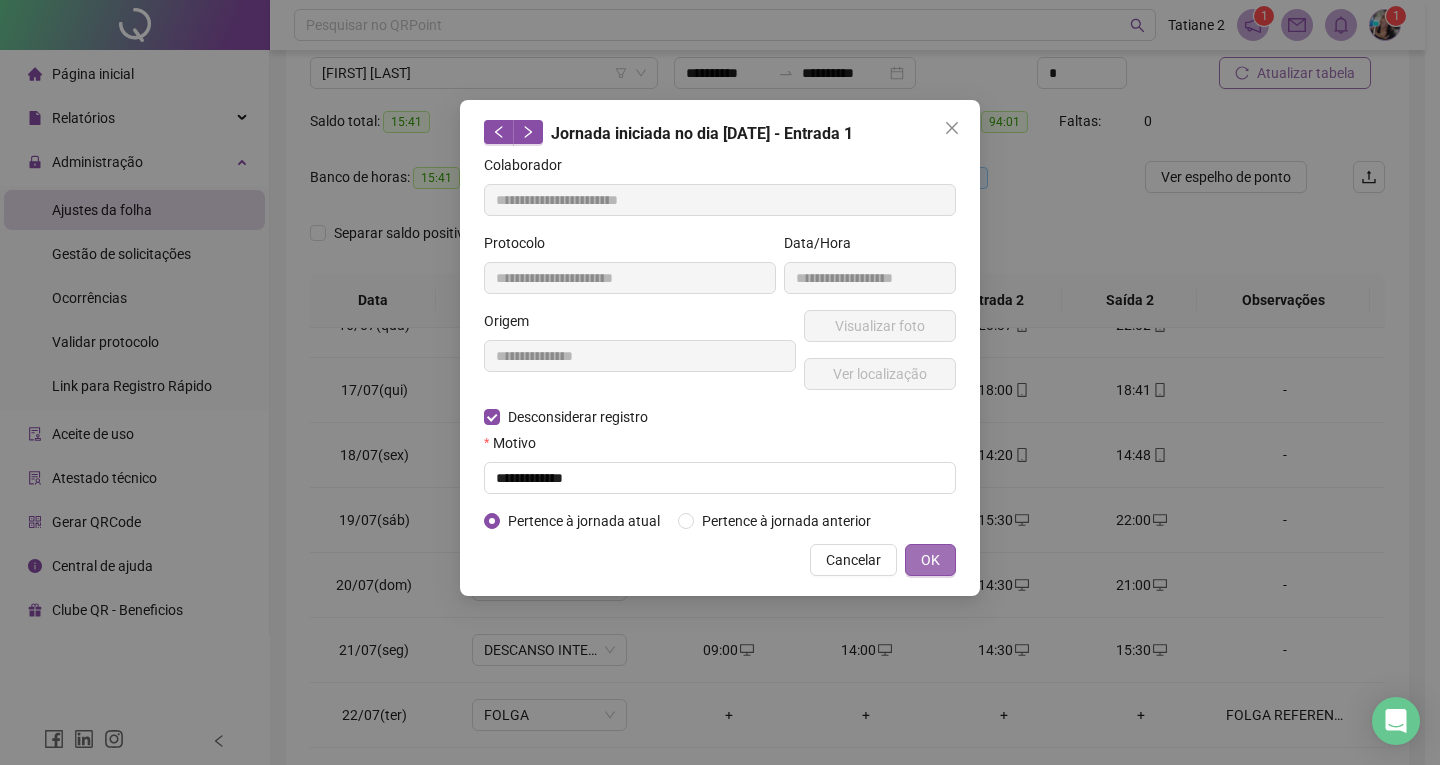 click on "OK" at bounding box center (930, 560) 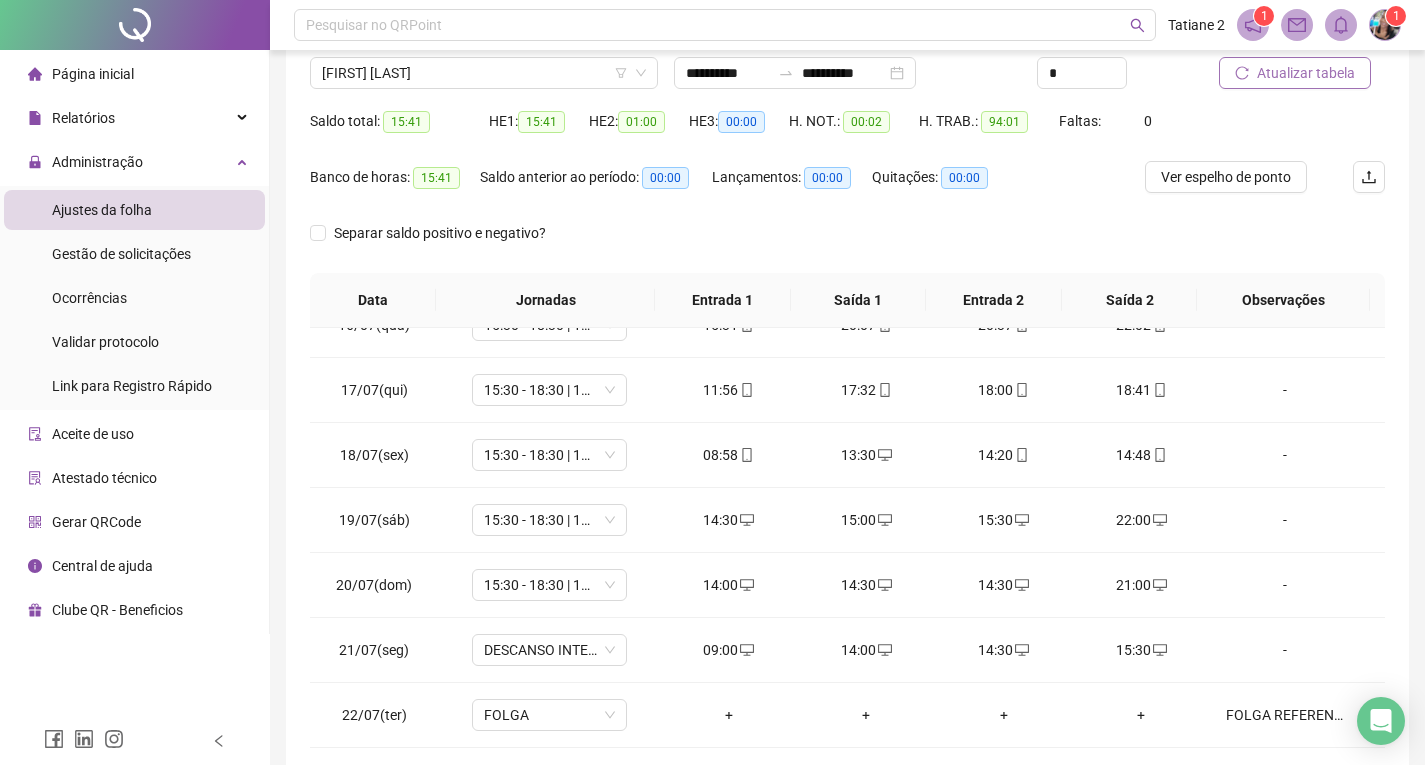 click on "Atualizar tabela" at bounding box center (1306, 73) 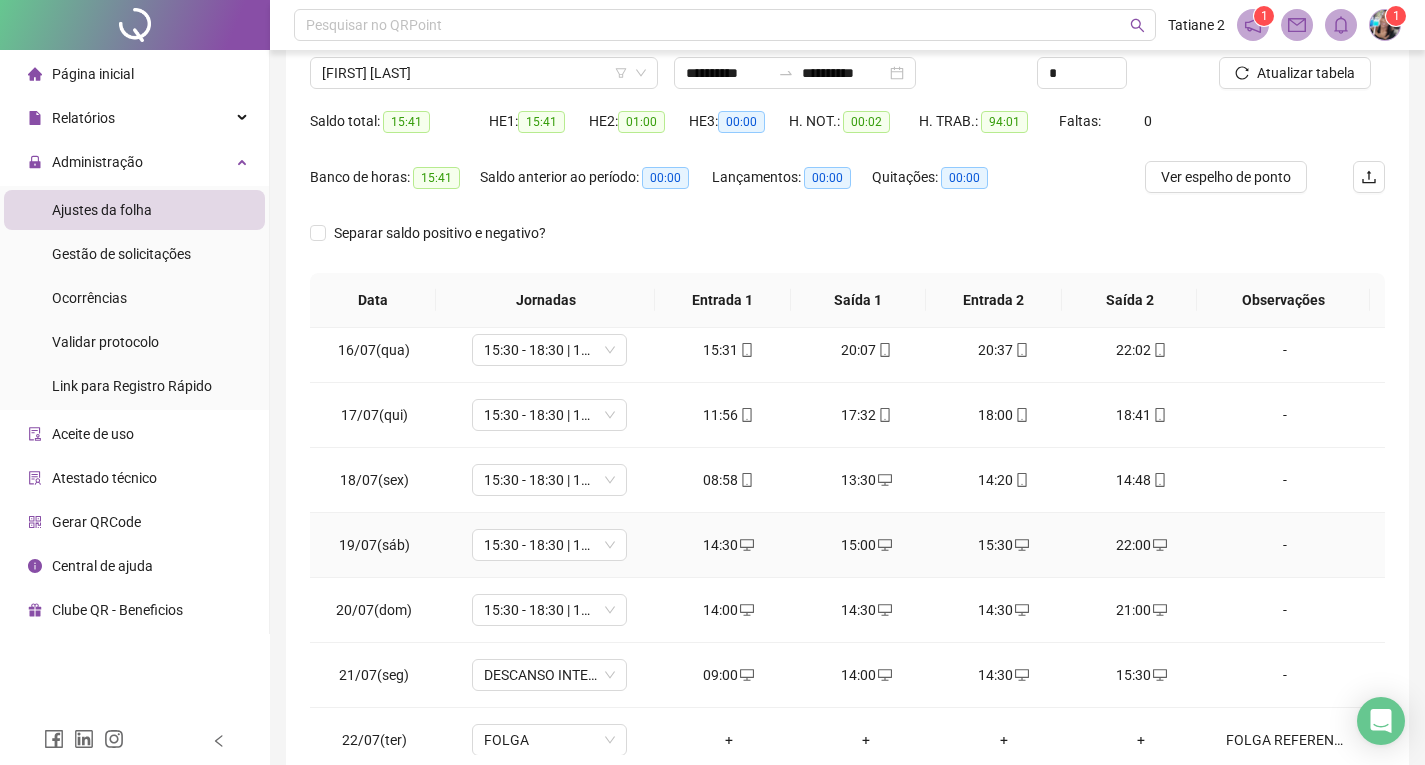 scroll, scrollTop: 0, scrollLeft: 0, axis: both 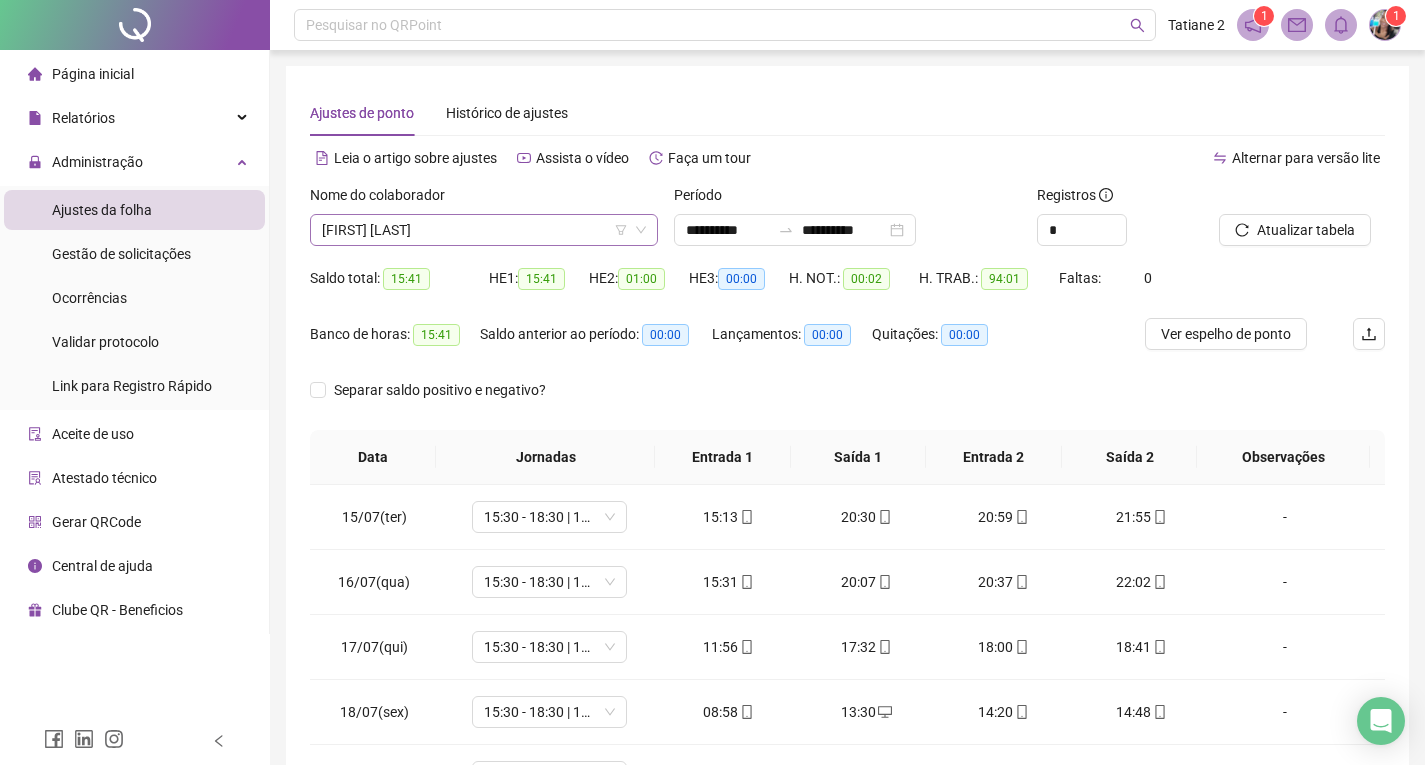 click on "[FIRST] [LAST]" at bounding box center (484, 230) 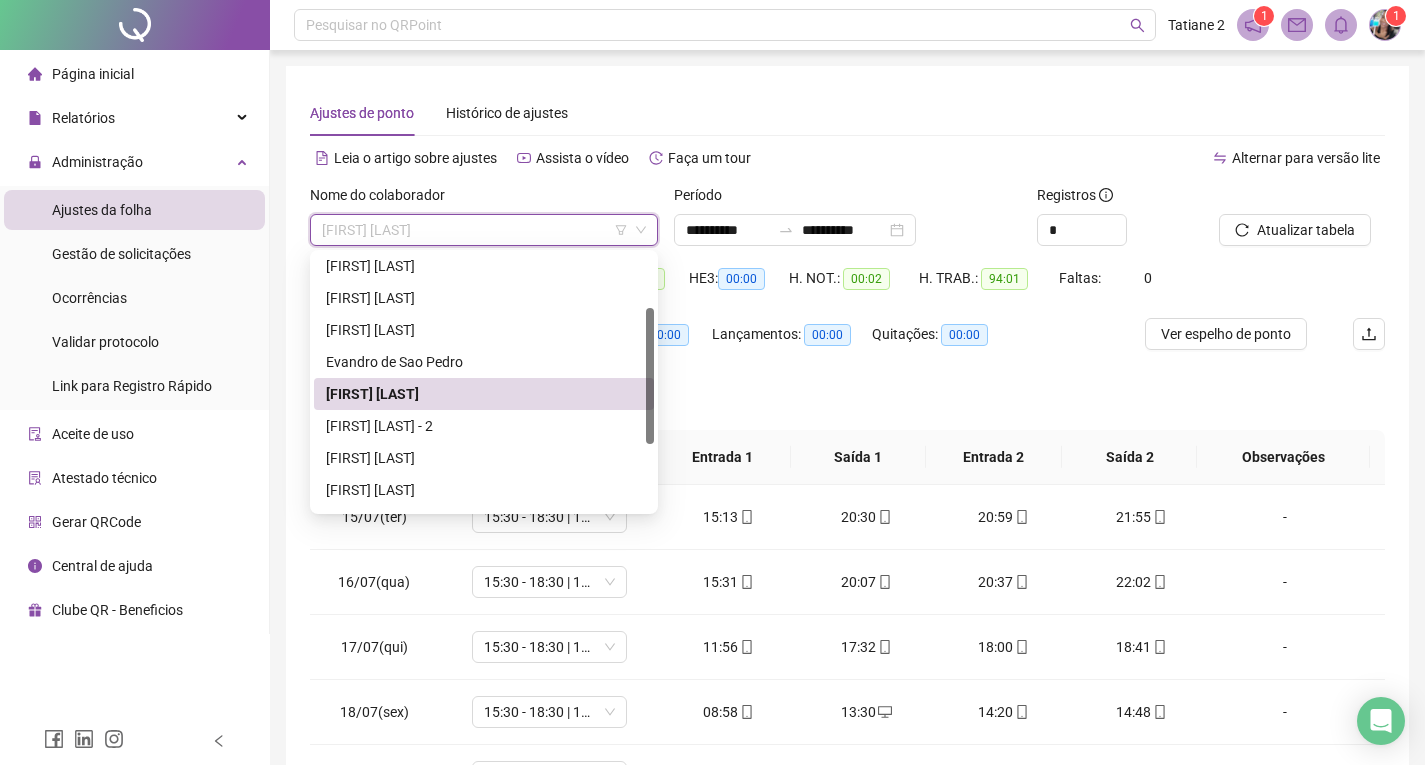 click on "[FIRST] [LAST]" at bounding box center [484, 394] 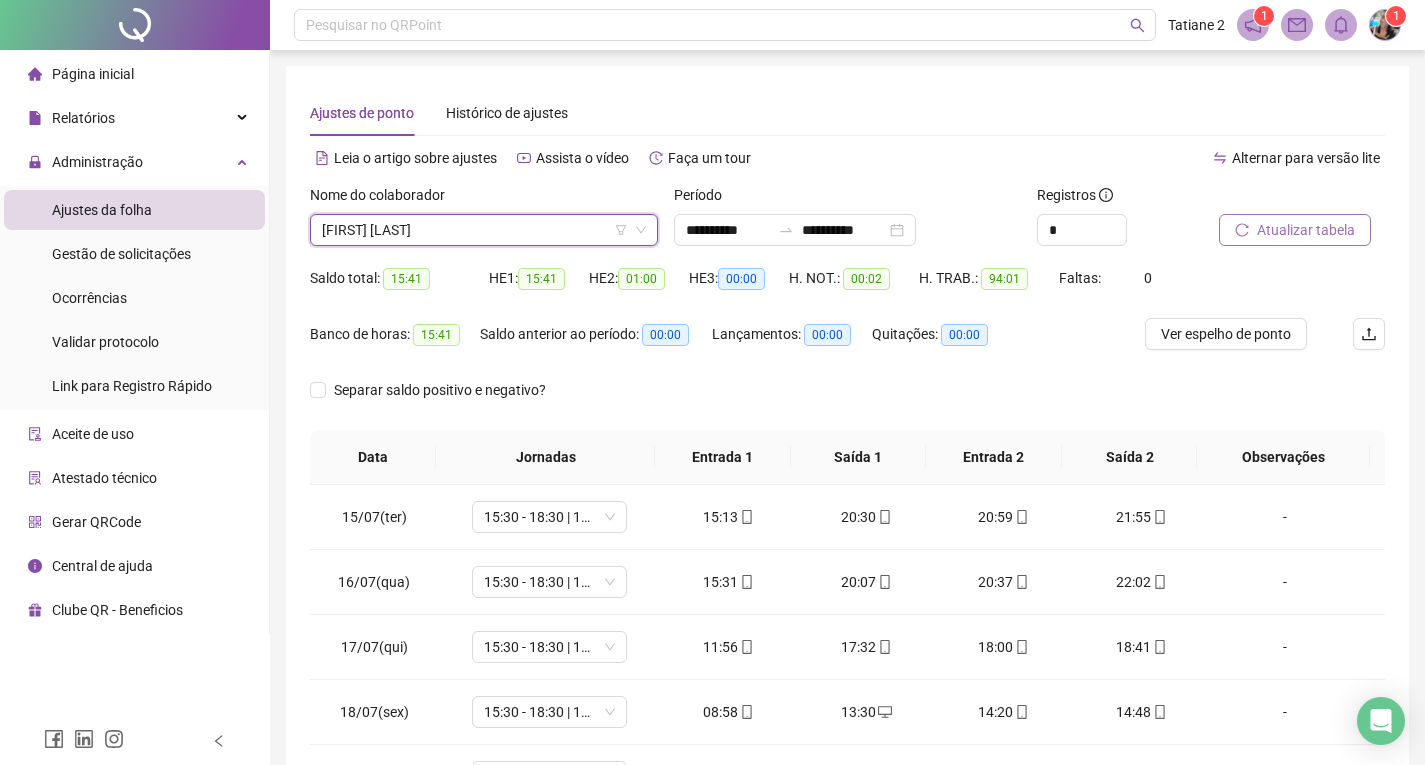 click on "Atualizar tabela" at bounding box center (1295, 230) 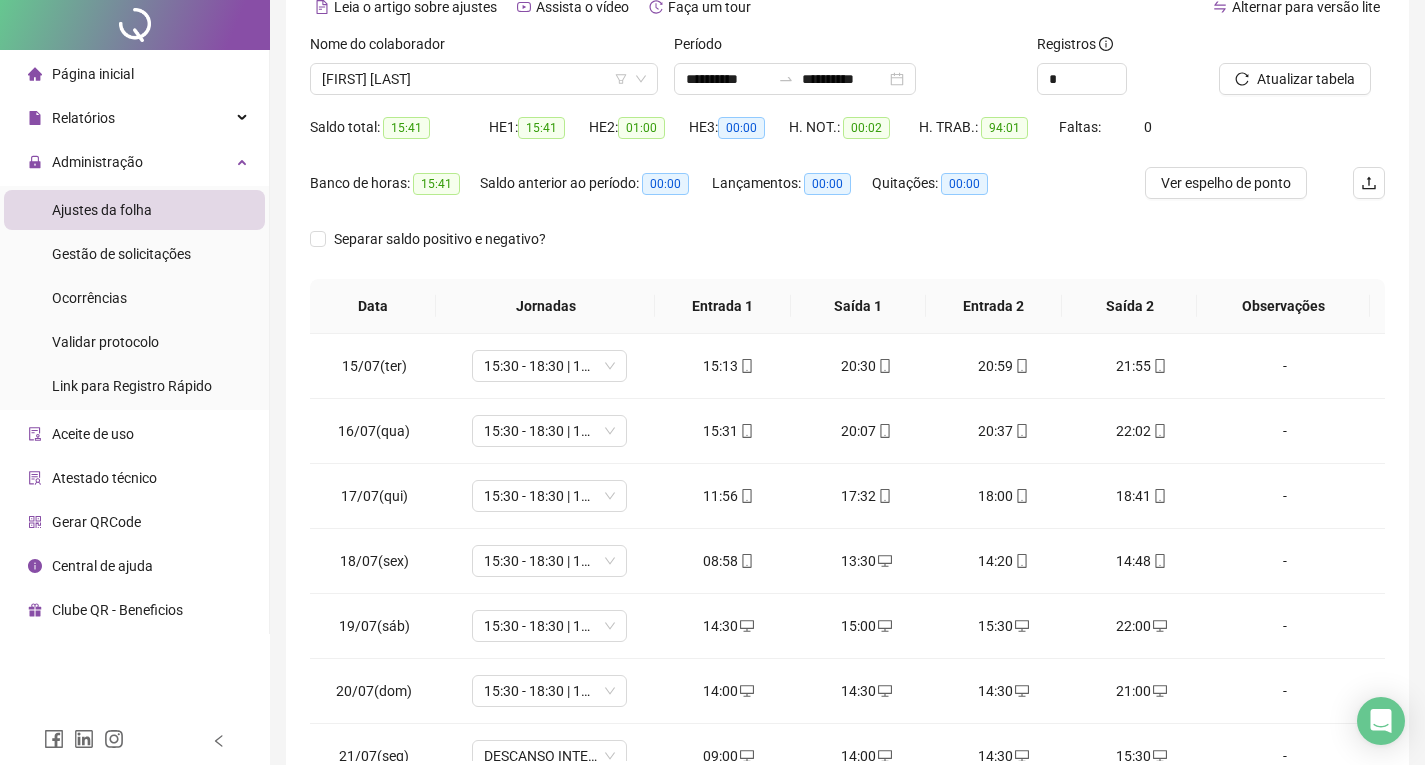 scroll, scrollTop: 257, scrollLeft: 0, axis: vertical 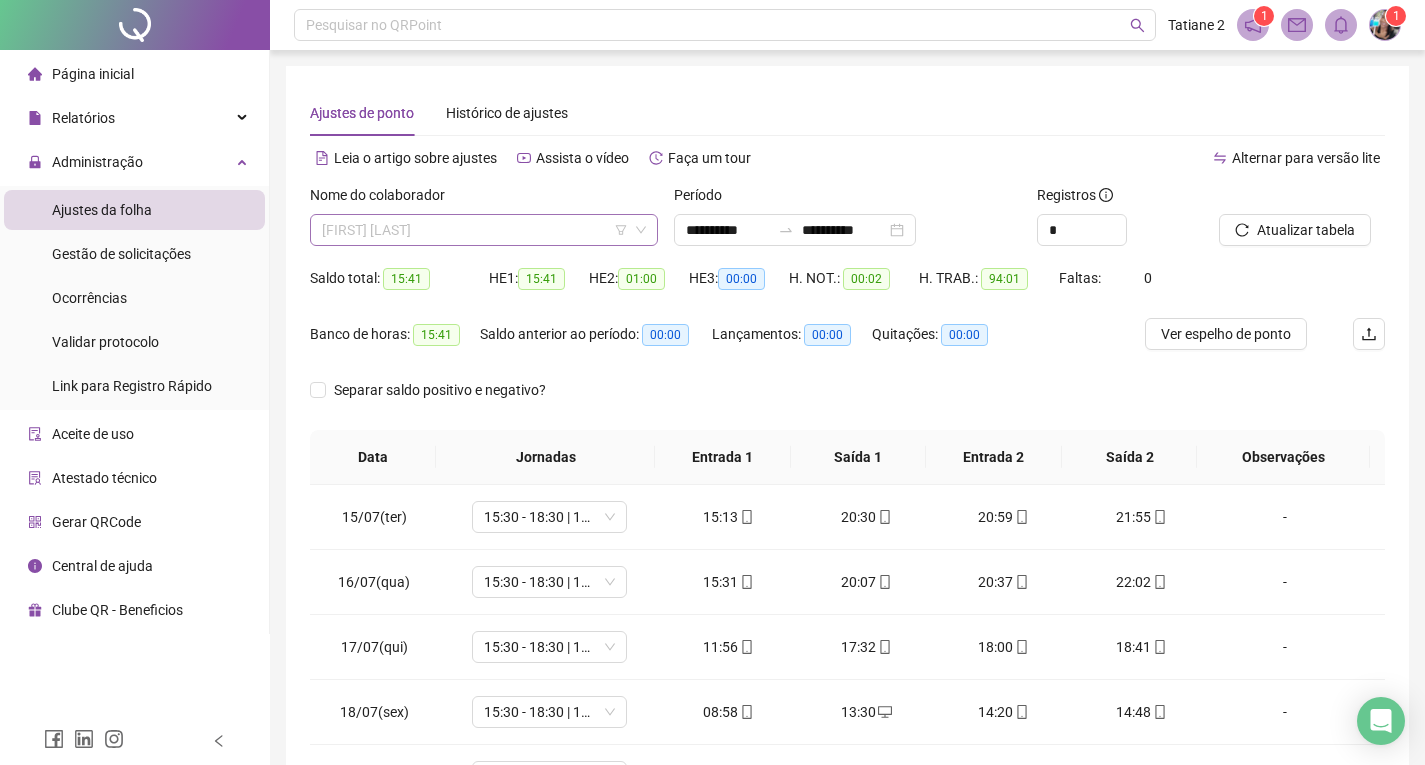 click on "[FIRST] [LAST]" at bounding box center (484, 230) 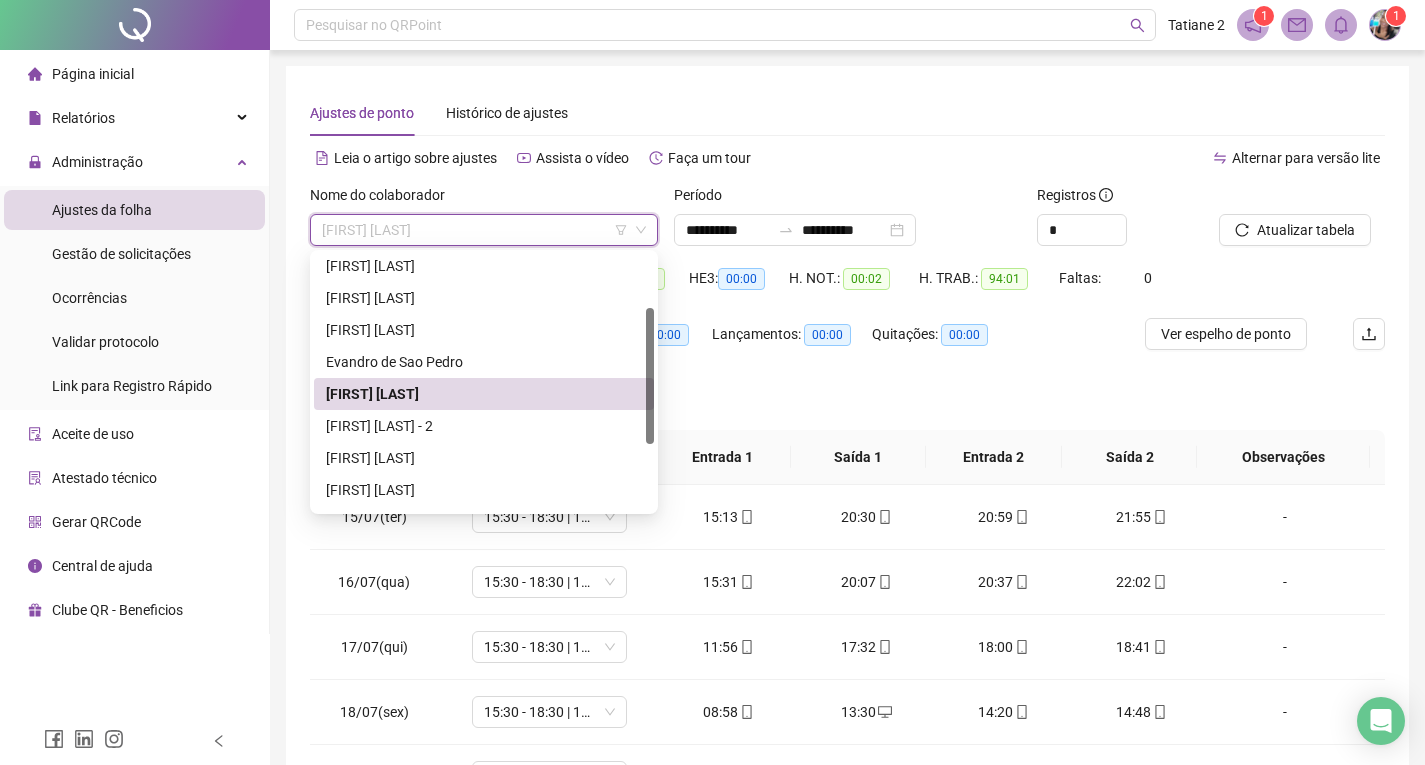 click on "Lançamentos:   00:00" at bounding box center (792, 346) 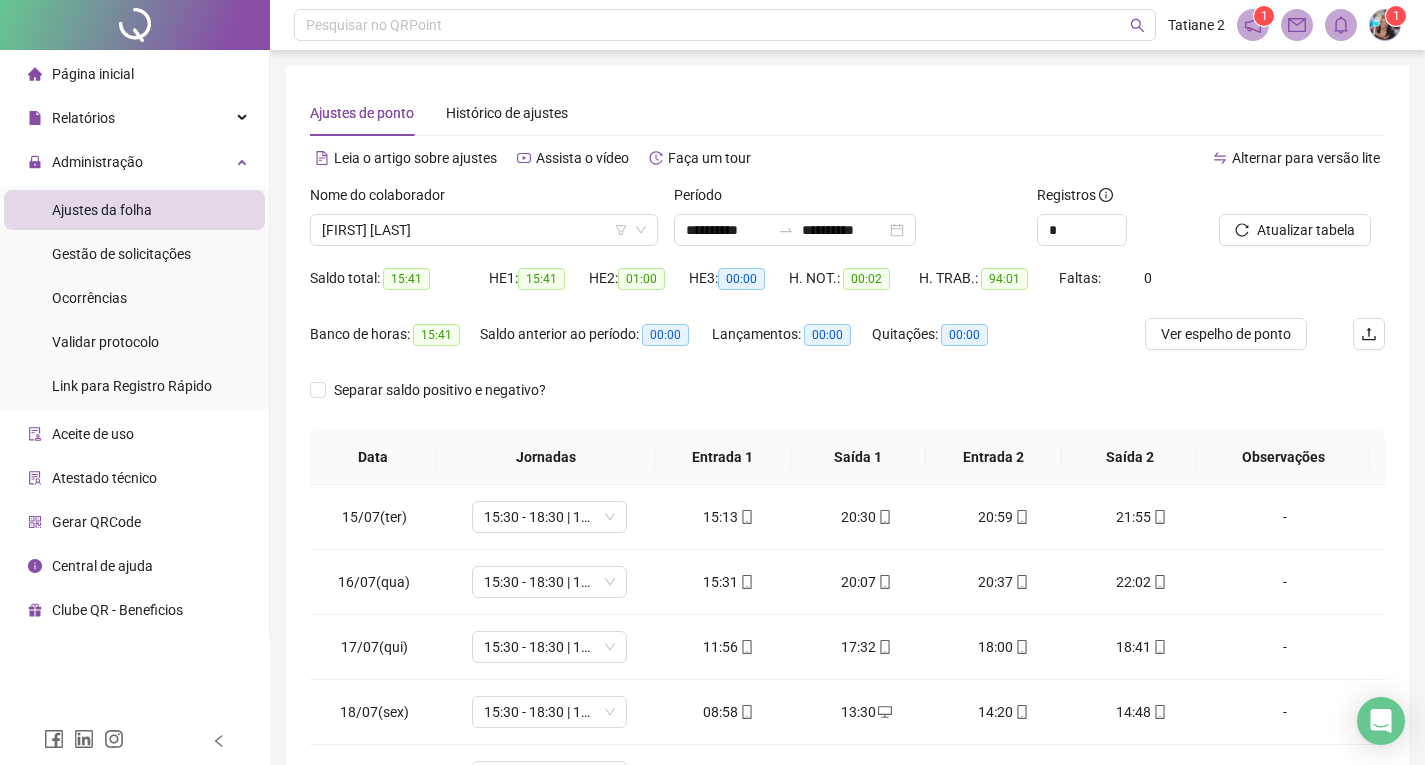 drag, startPoint x: 716, startPoint y: 359, endPoint x: 1118, endPoint y: 354, distance: 402.0311 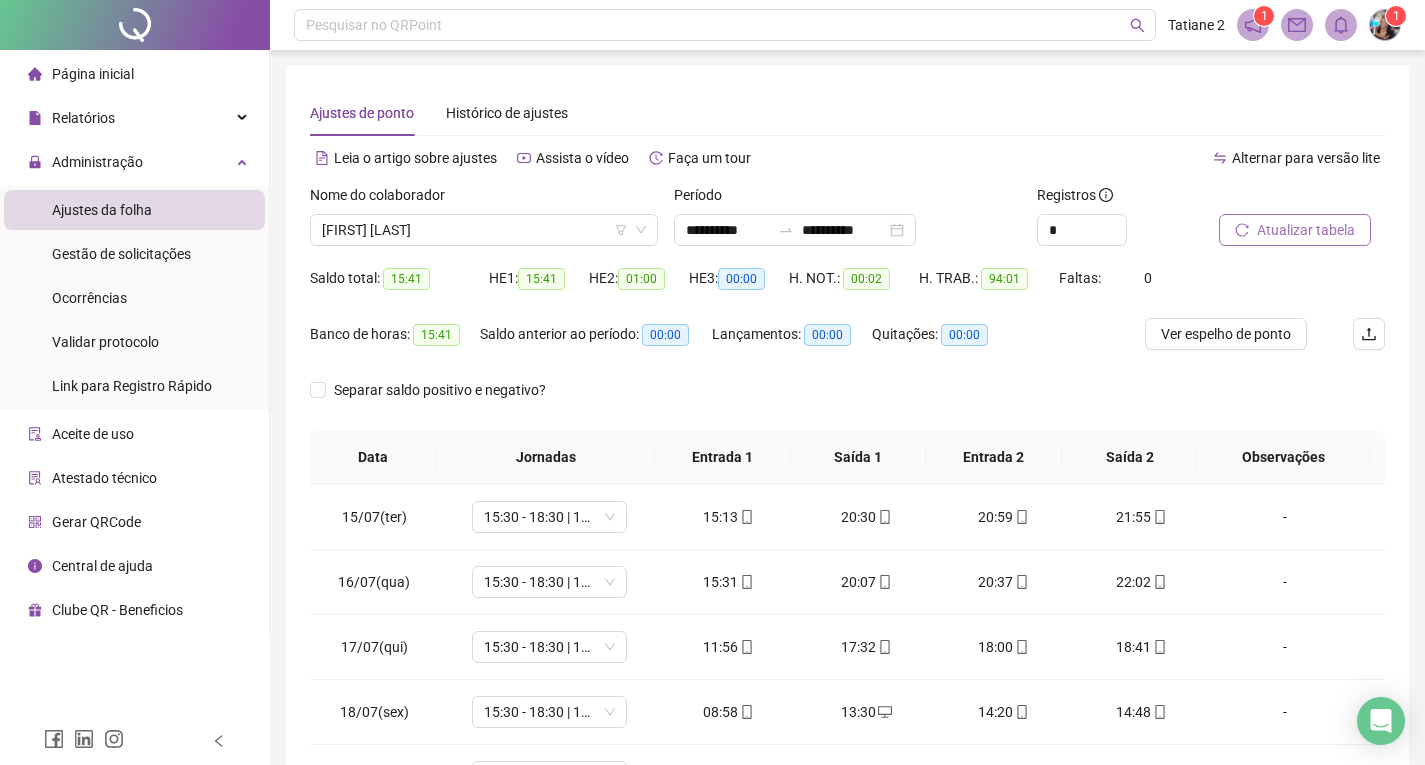 click on "Atualizar tabela" at bounding box center [1295, 230] 